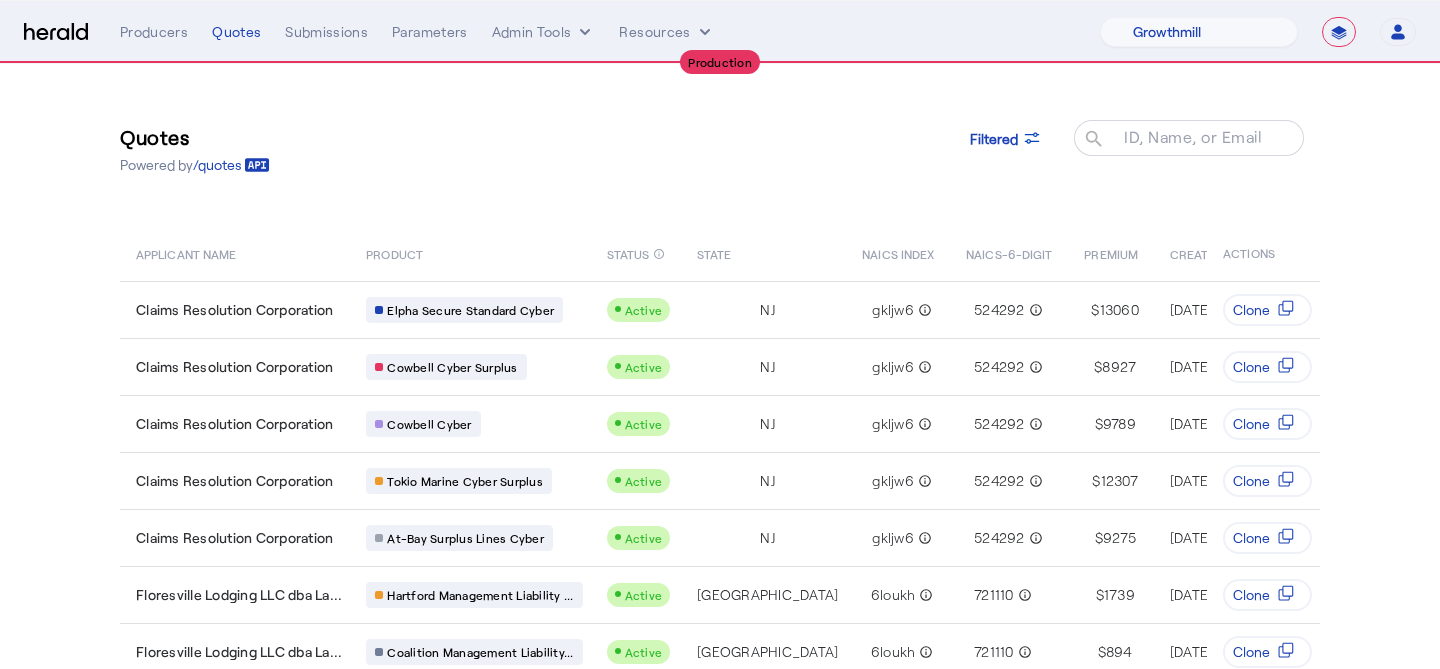 select on "pfm_z9k1_growthmill" 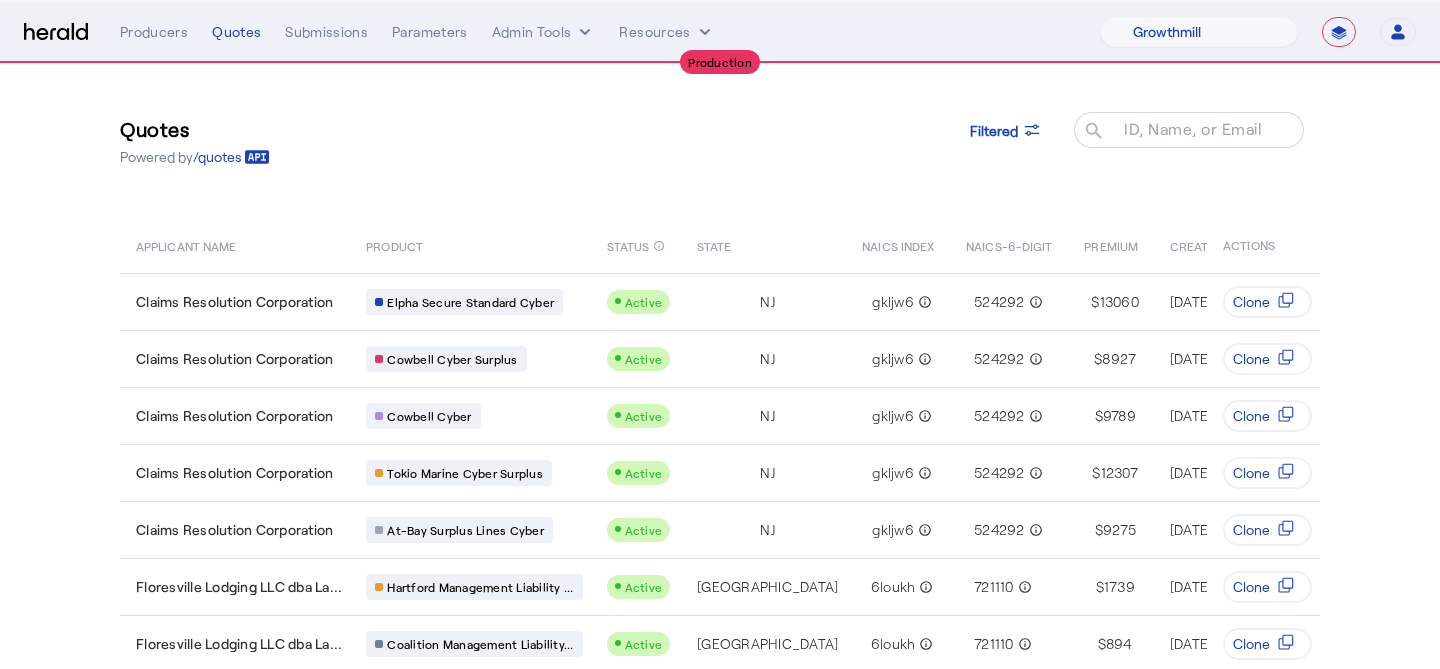click on "**********" at bounding box center [1339, 32] 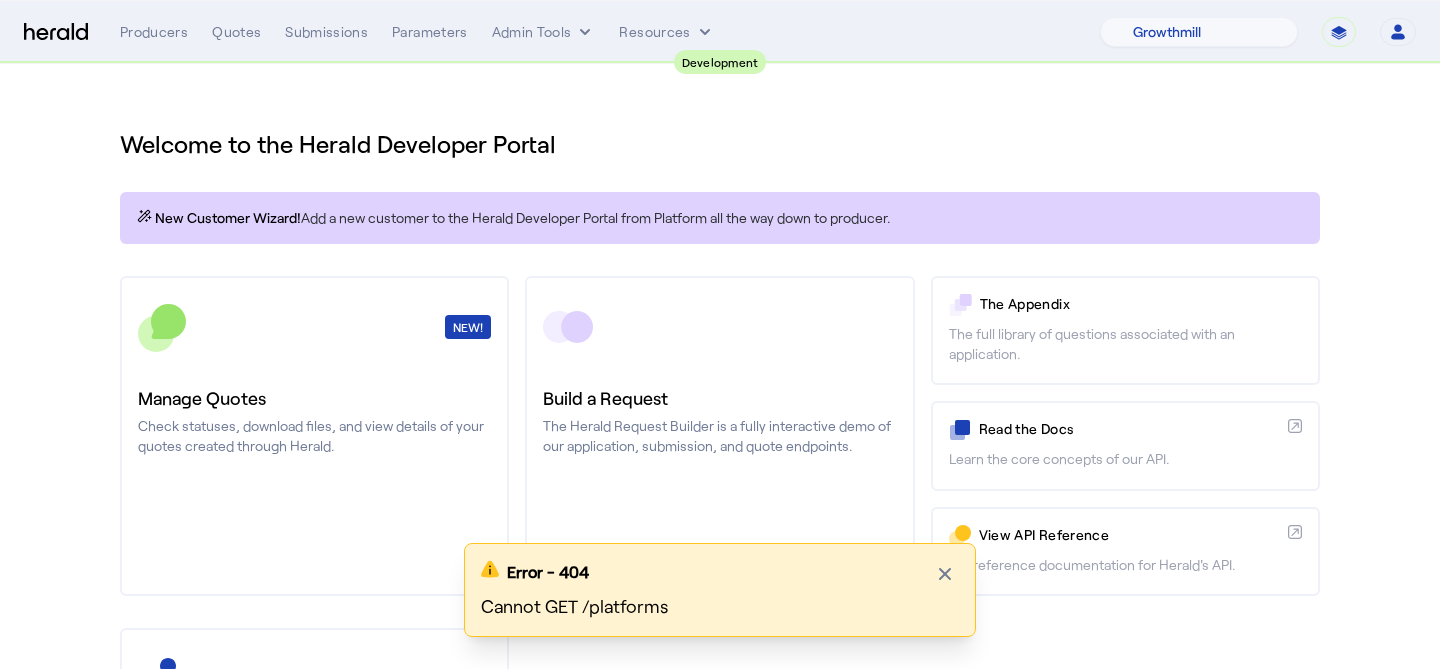 scroll, scrollTop: 33, scrollLeft: 0, axis: vertical 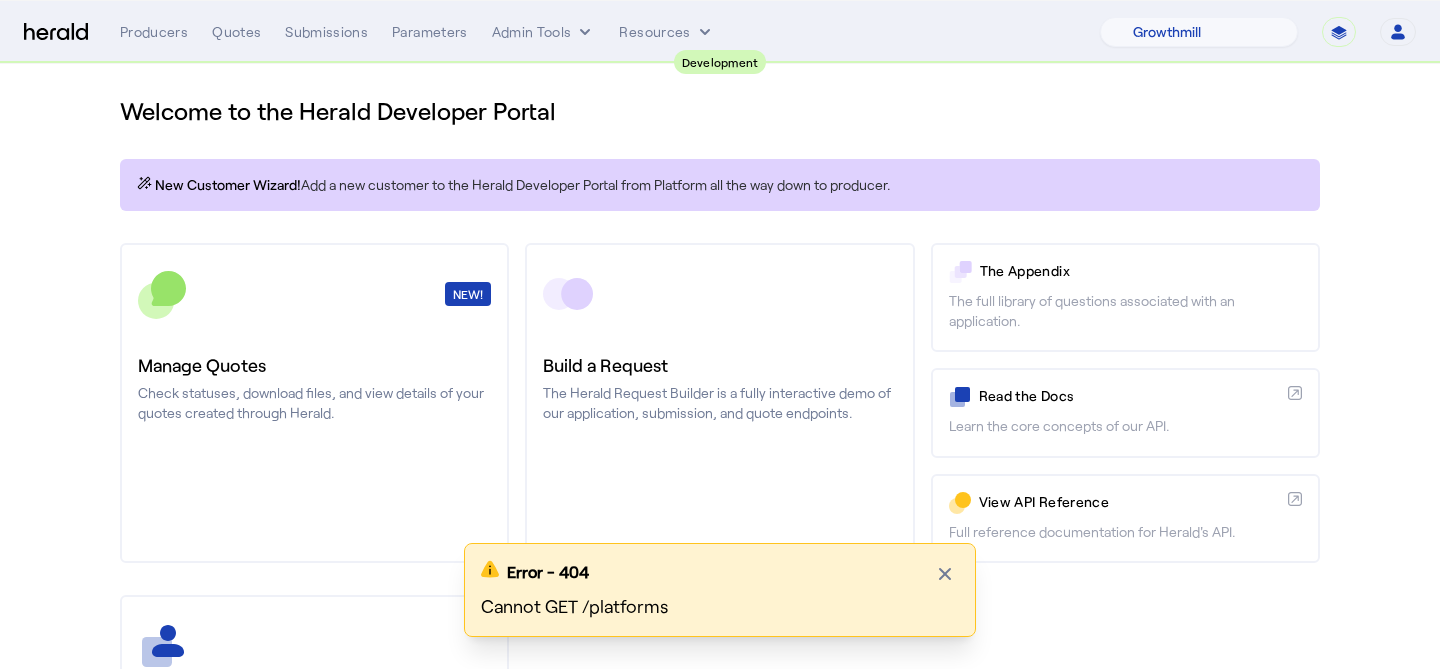 click on "**********" at bounding box center [1339, 32] 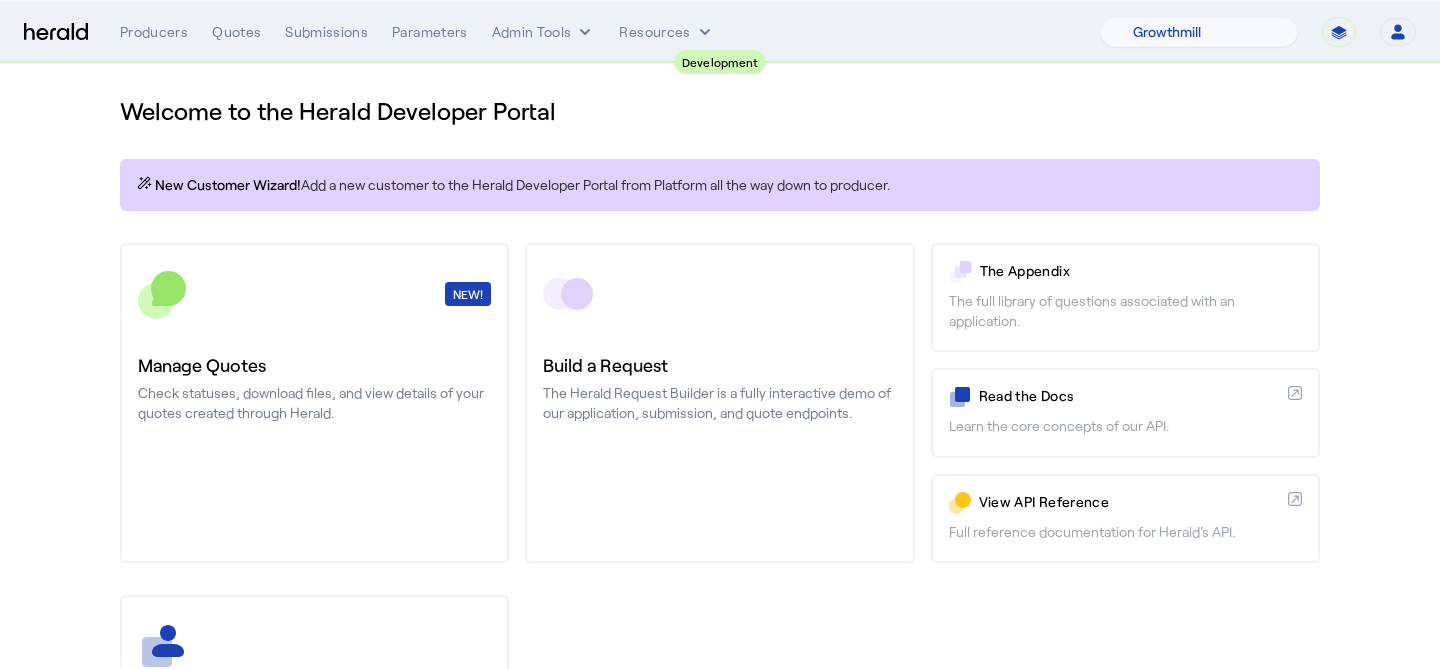 select on "*******" 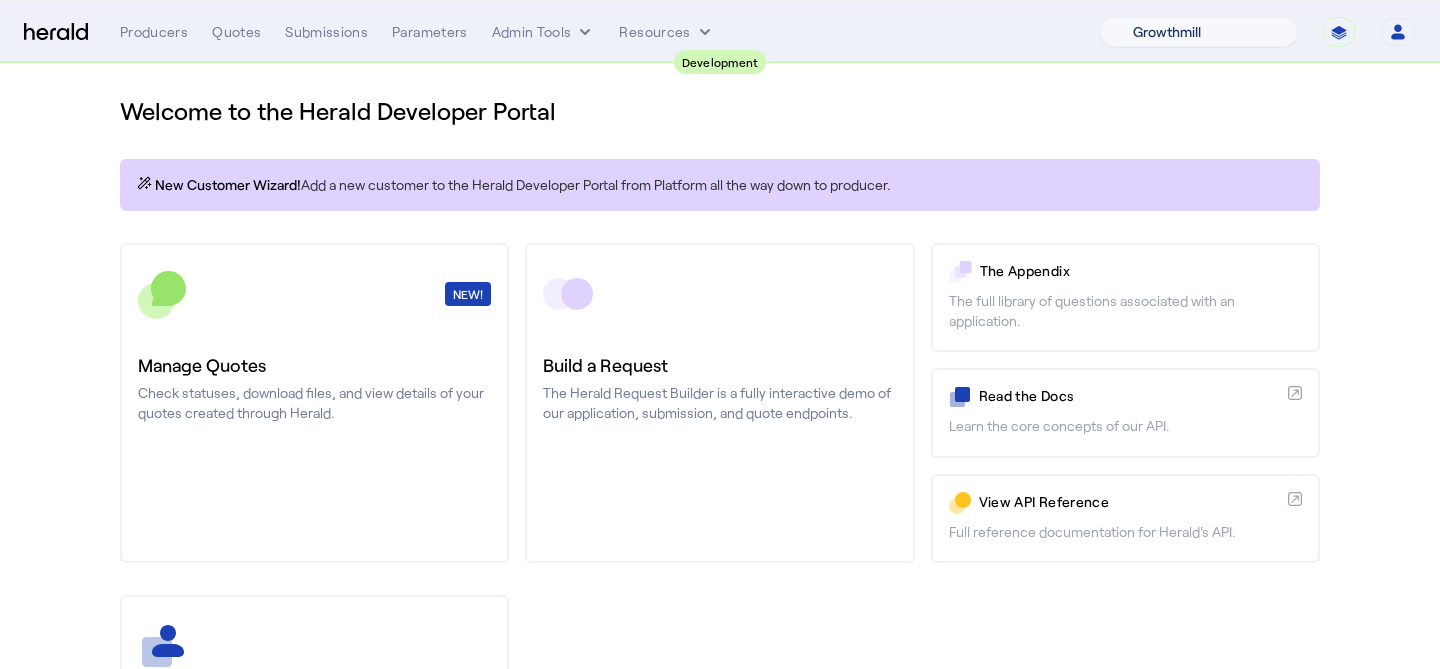 scroll, scrollTop: 0, scrollLeft: 0, axis: both 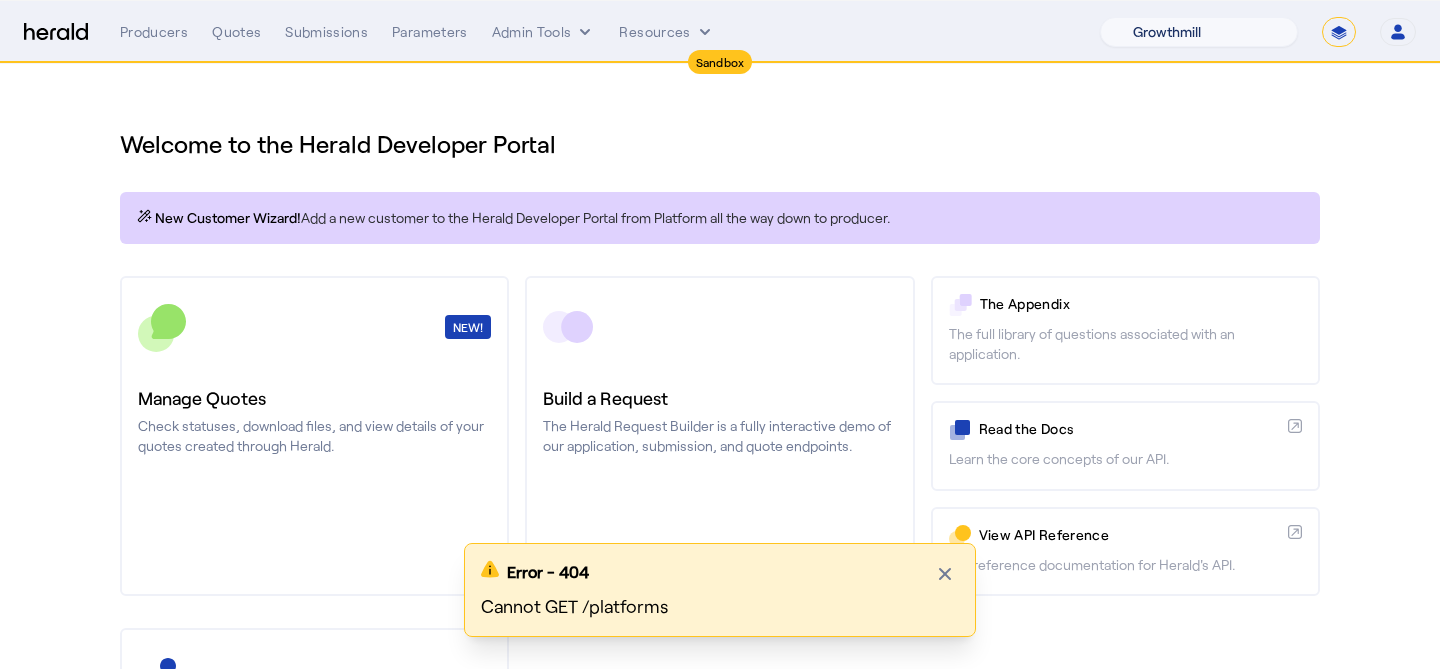click on "1Fort   Billy   BindHQ   Bunker   CRC   Campus Coverage   Citadel   Fifthwall   Flow Specialty (Capitola)   Founder Shield   Growthmill   HIB Marketplace   HeraldAPI   Layr   Limit   Marsh   QuoteWell   Sayata Labs   Semsee   Stere   USI   Vouch   Zywave" at bounding box center [1199, 32] 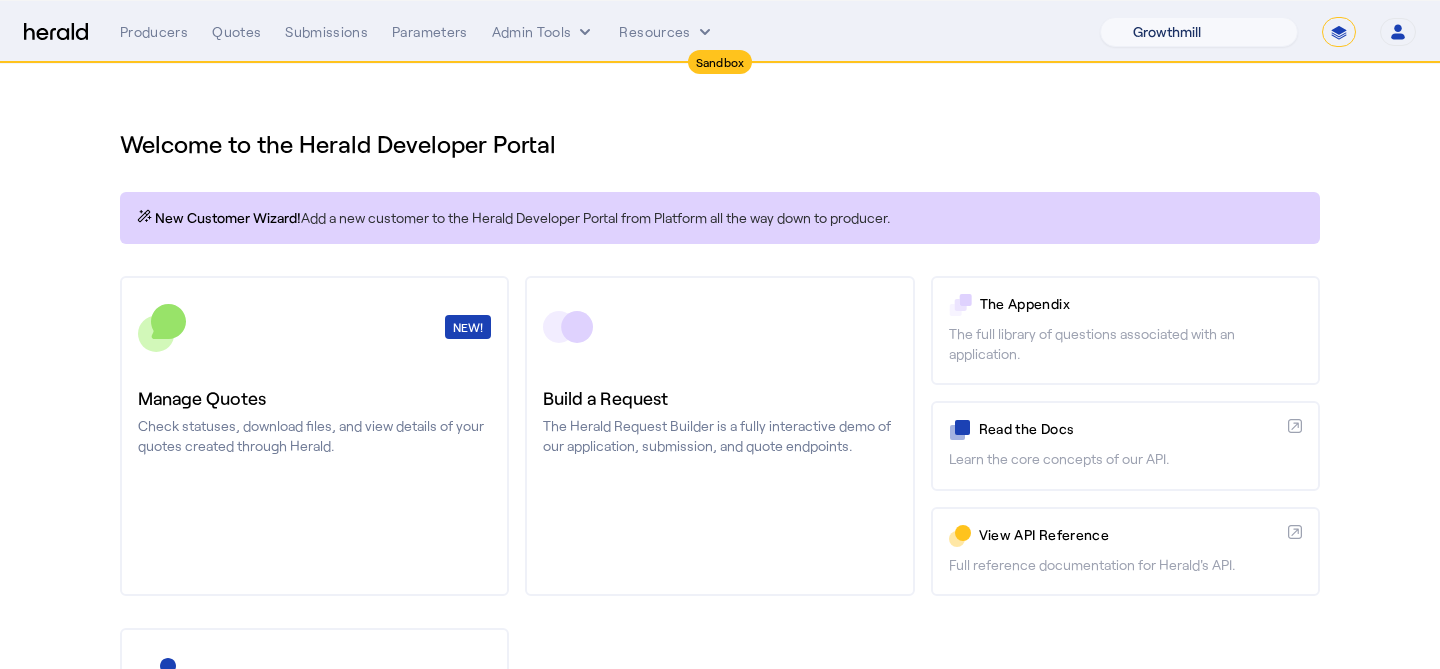 select on "pfm_2v8p_herald_api" 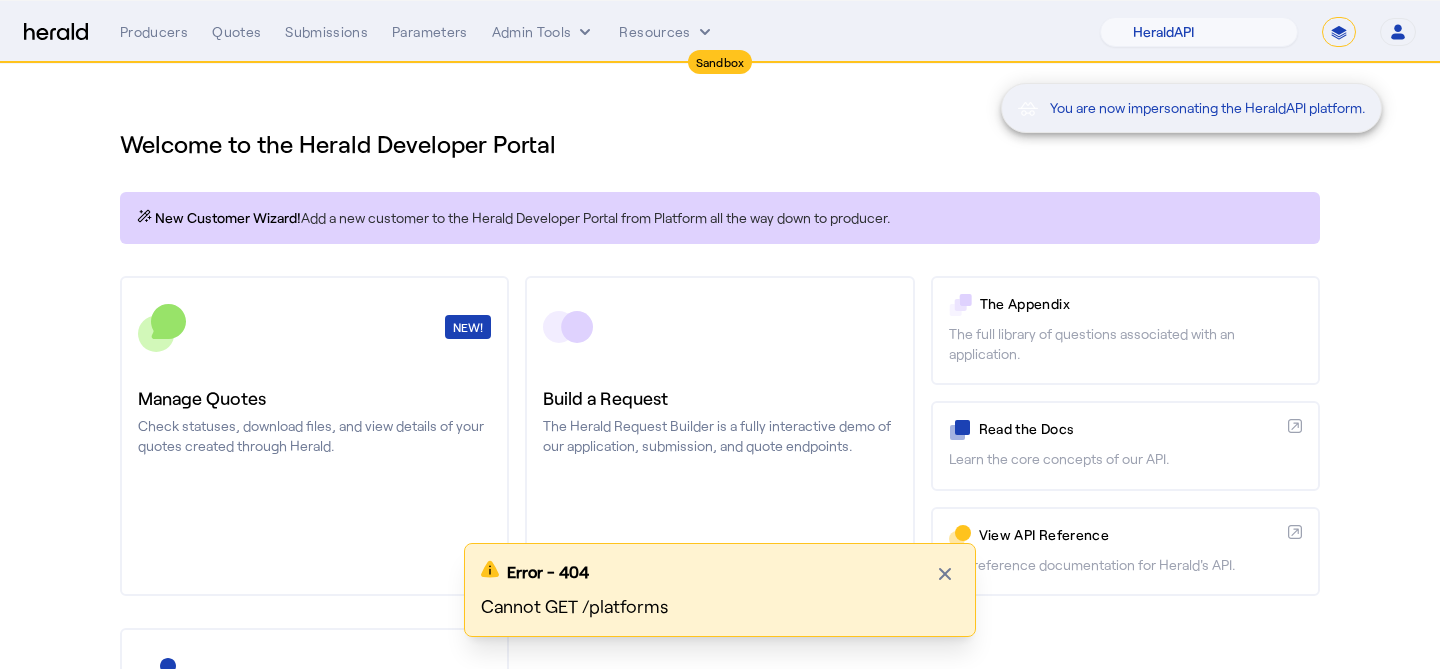 click on "You are now impersonating the HeraldAPI platform." at bounding box center [720, 334] 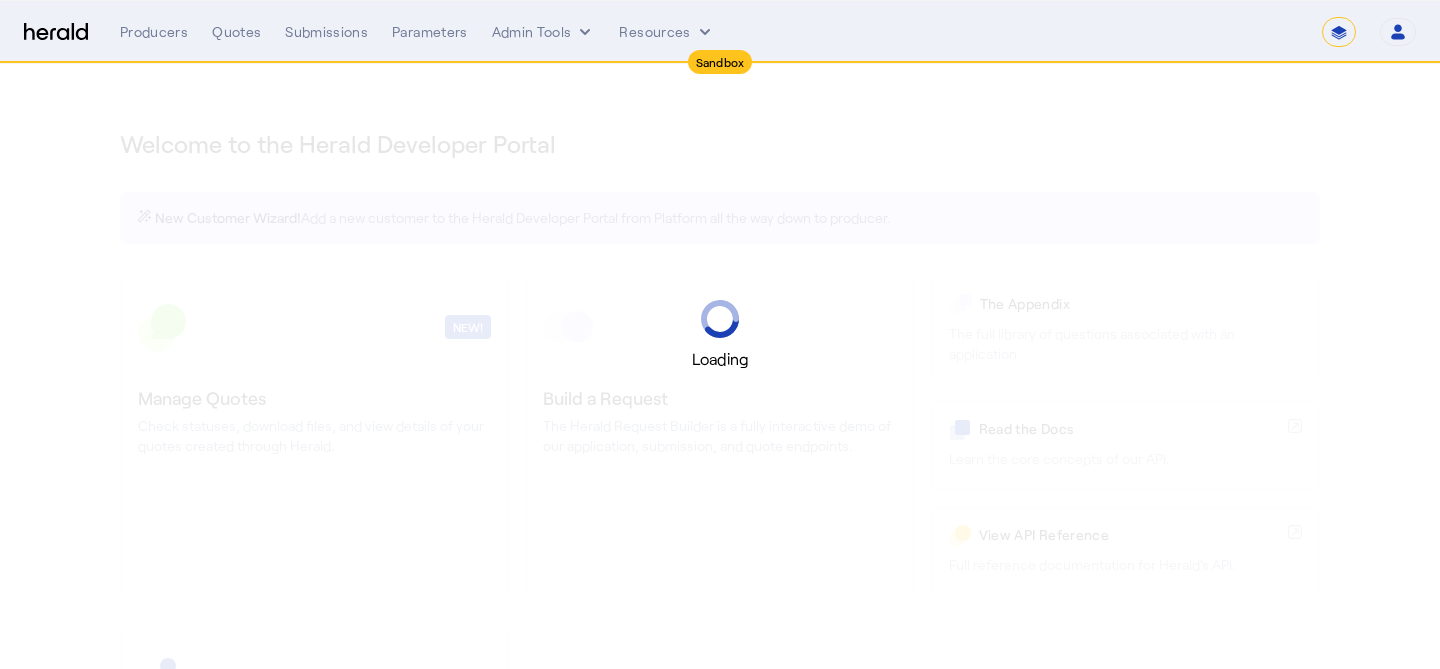 select on "*******" 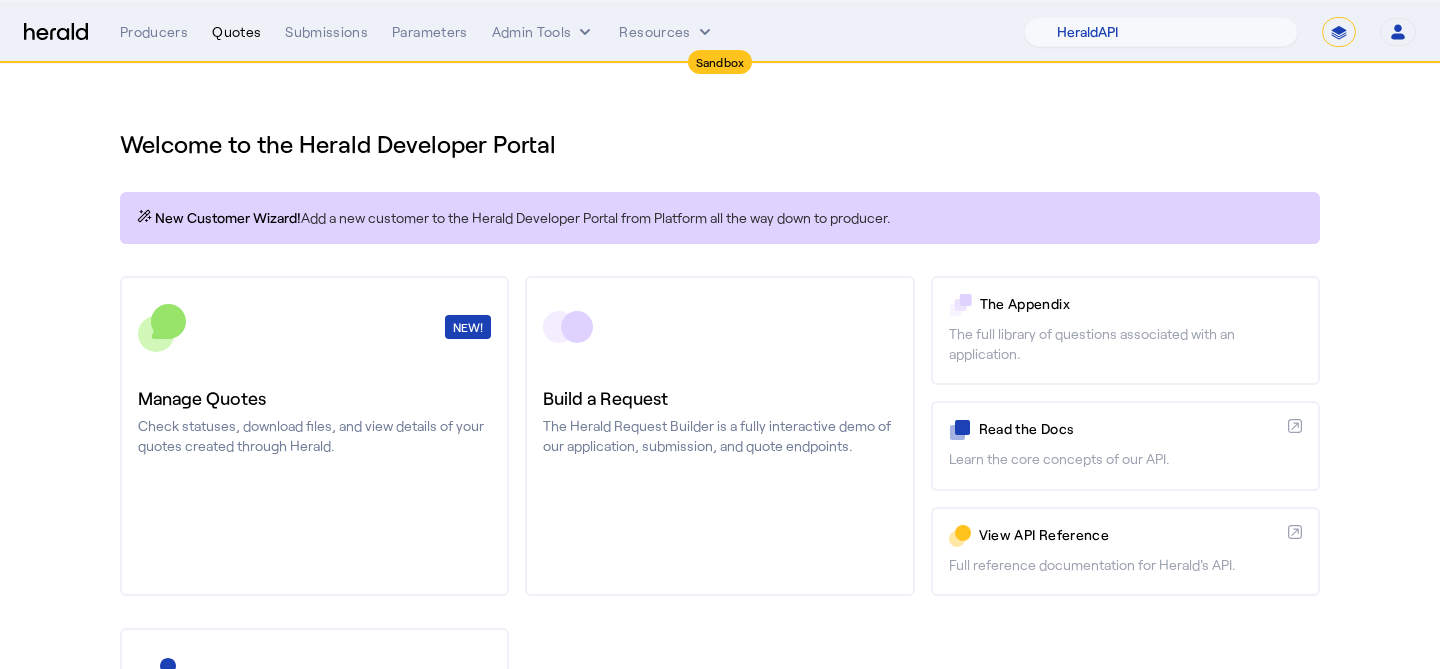 click on "Quotes" at bounding box center (236, 32) 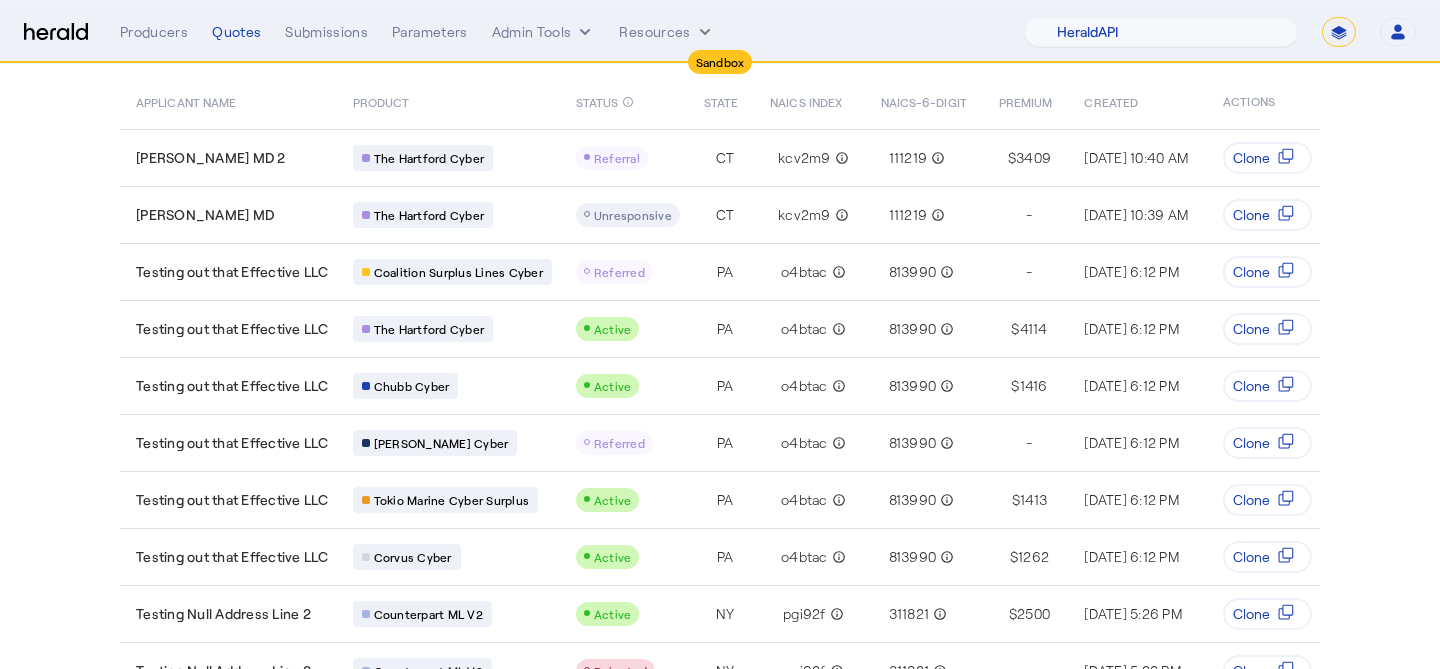 scroll, scrollTop: 0, scrollLeft: 0, axis: both 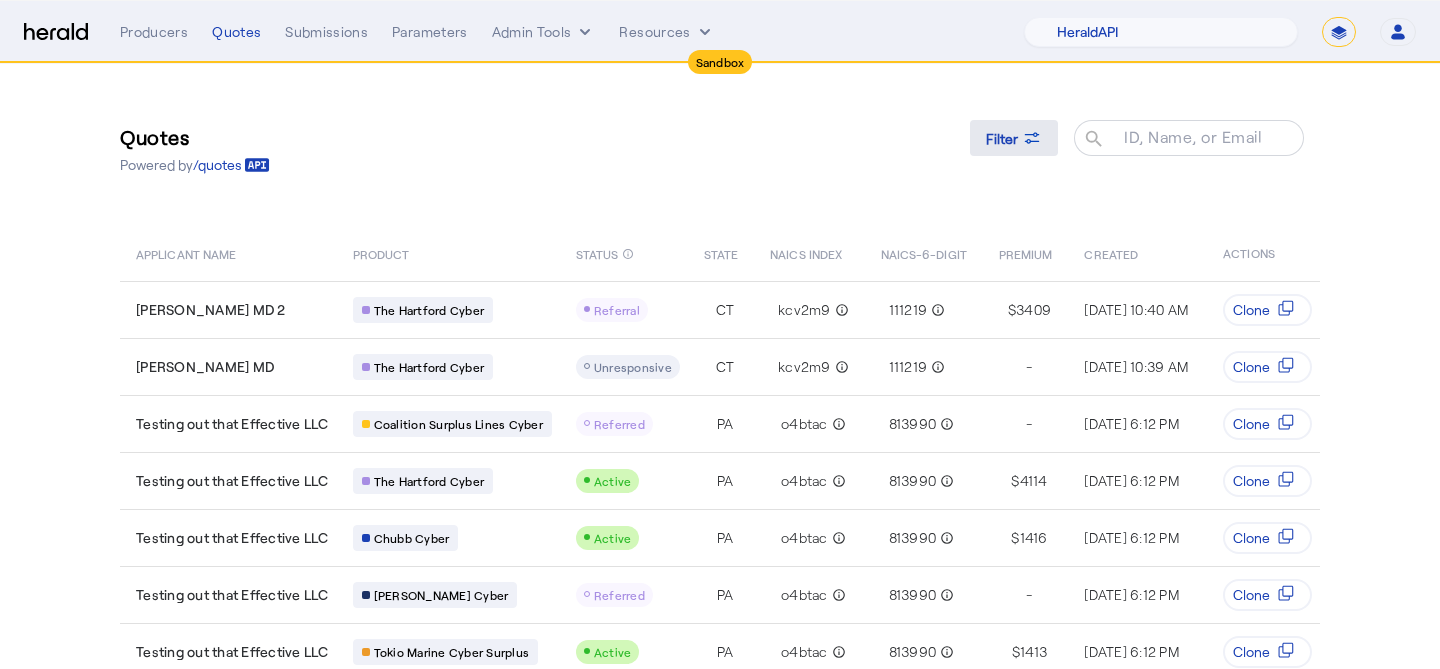 click 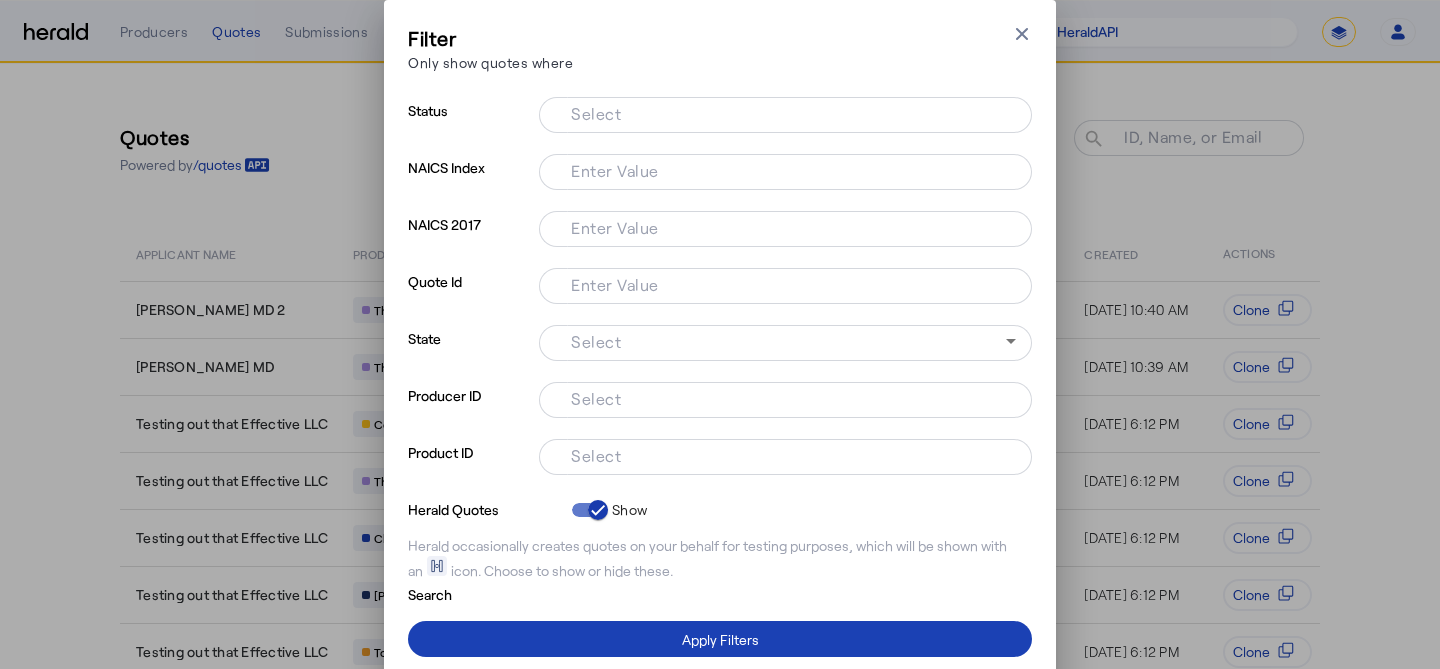 click on "Select" at bounding box center [781, 398] 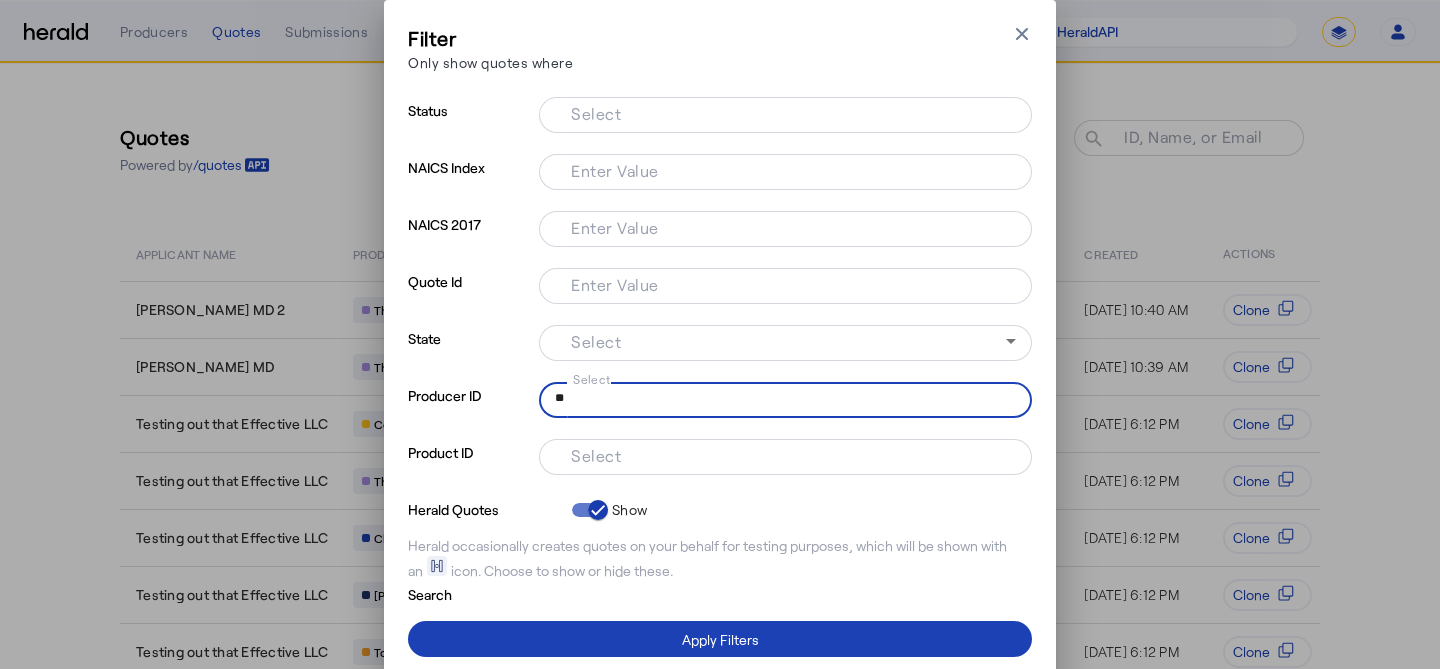 type on "*" 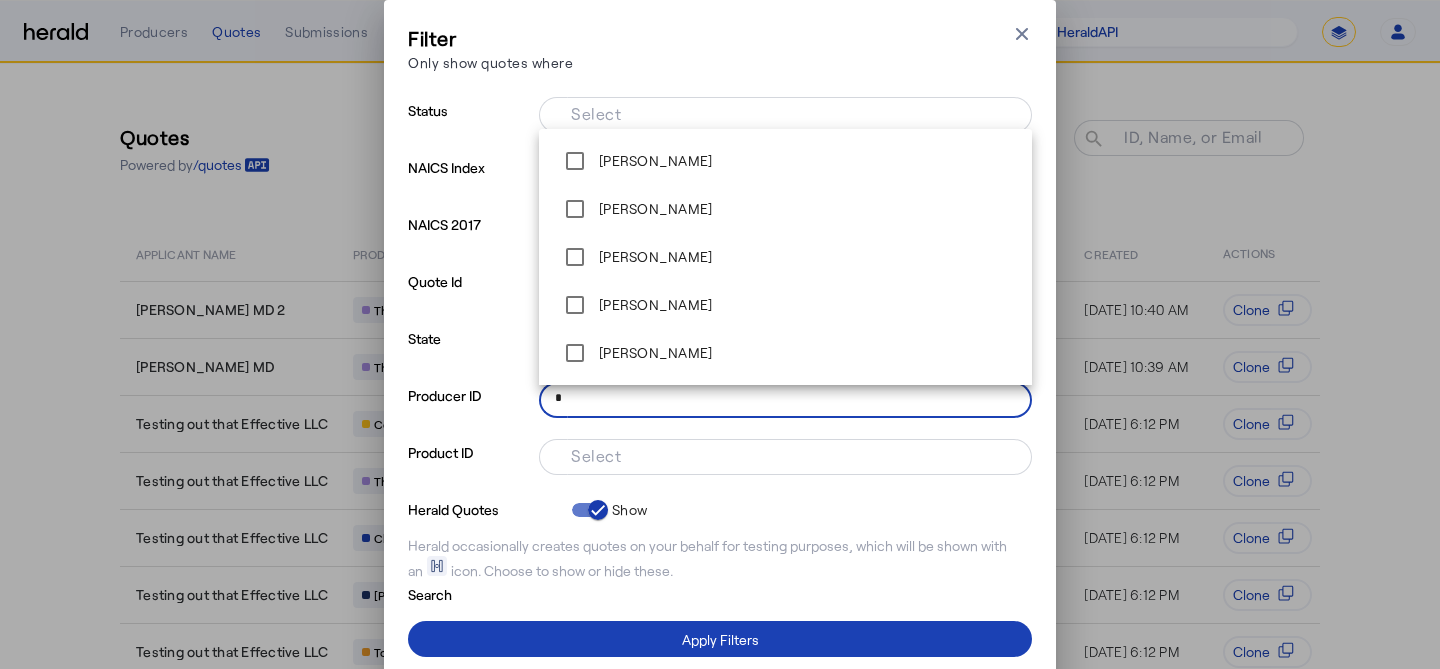 type 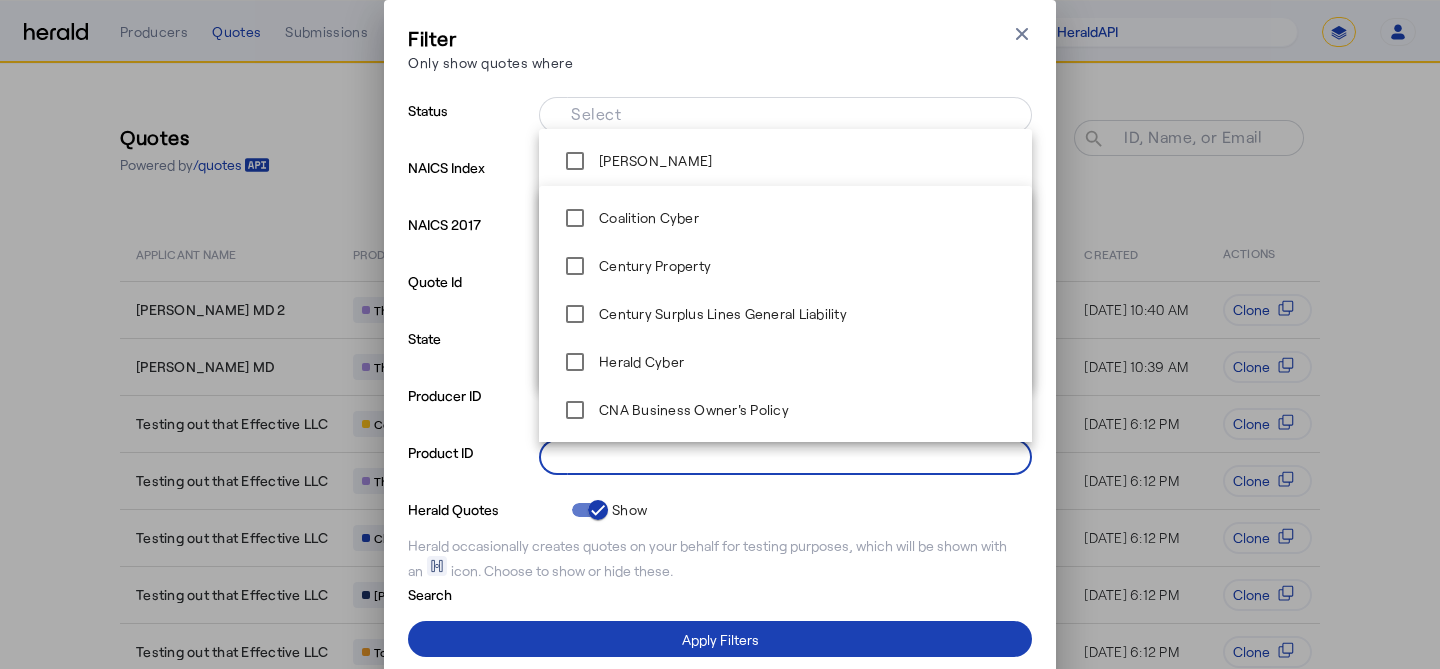 click on "Select" at bounding box center [781, 455] 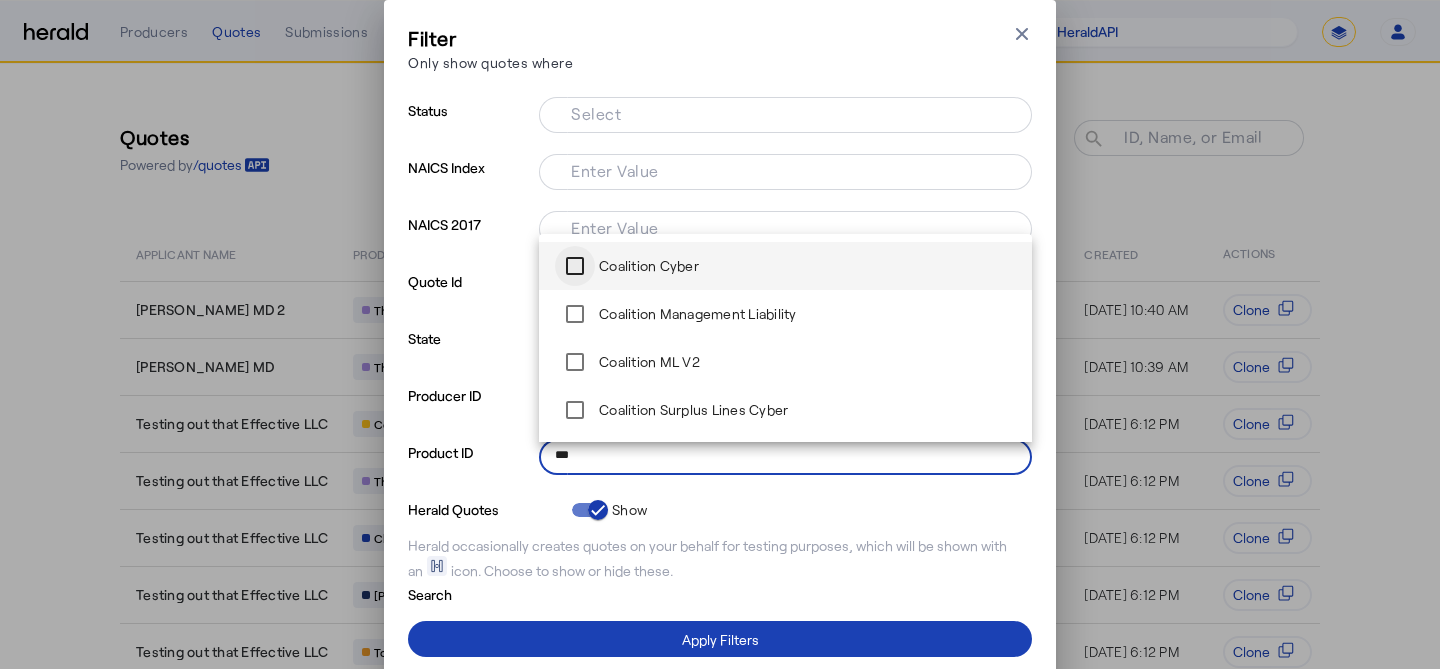 type on "***" 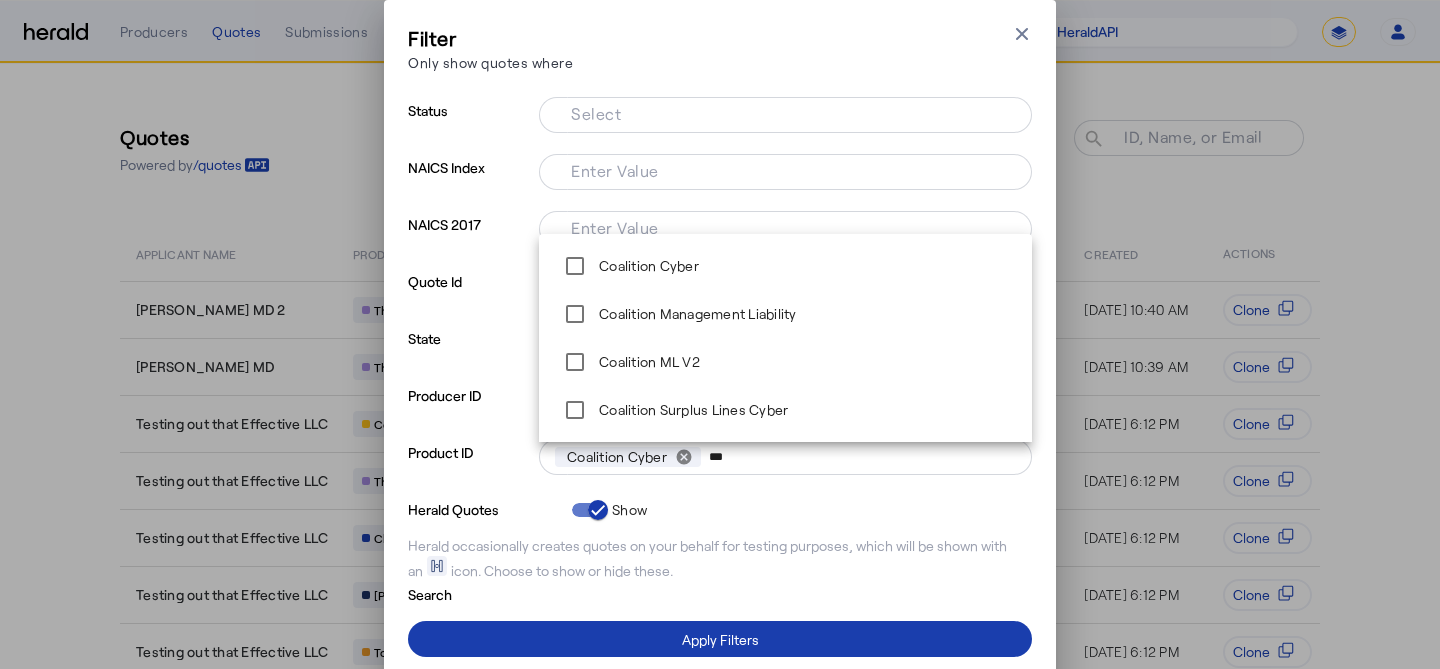 click on "Apply Filters" at bounding box center [720, 639] 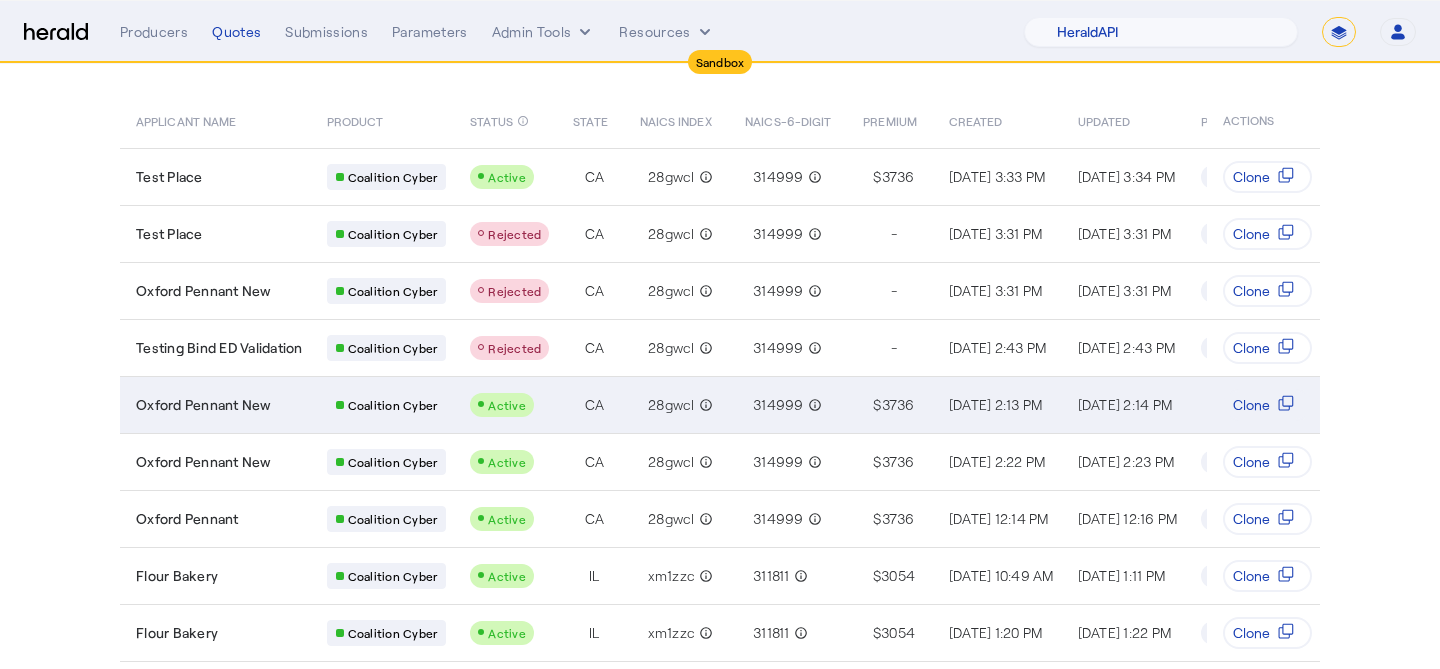 scroll, scrollTop: 0, scrollLeft: 0, axis: both 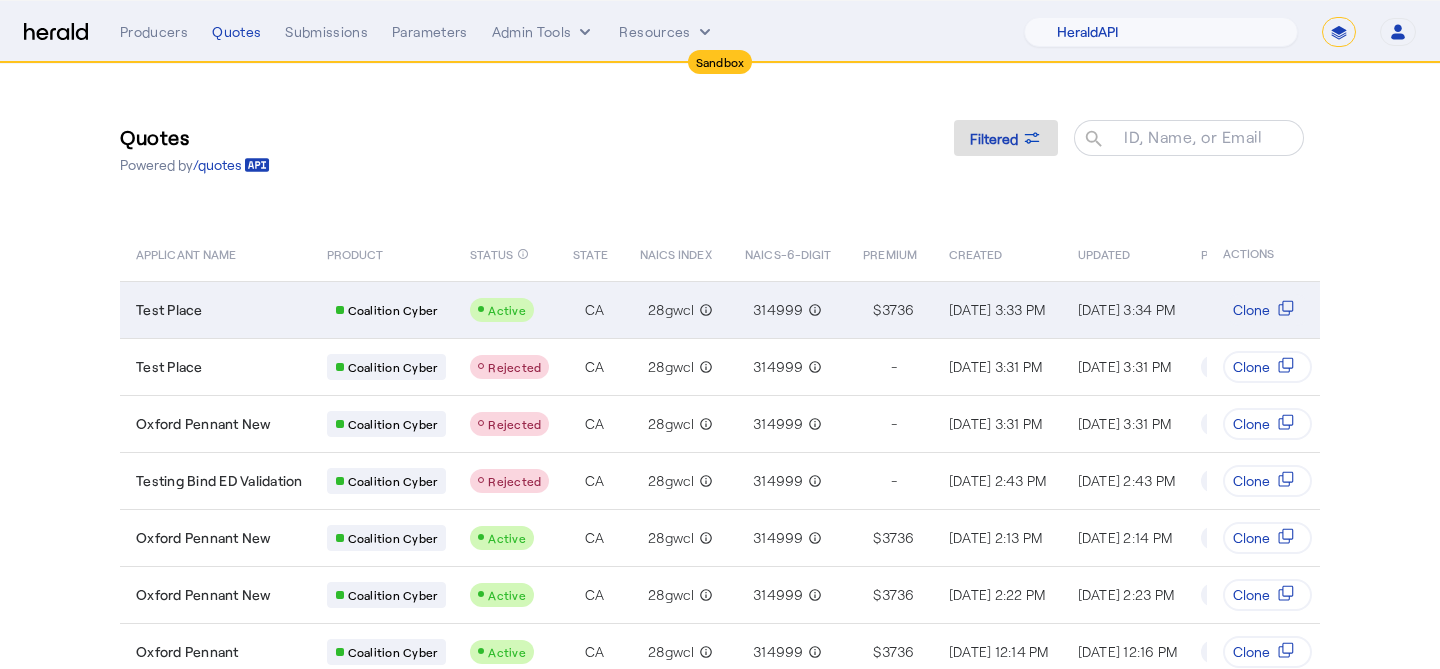 click on "Test Place" at bounding box center [219, 310] 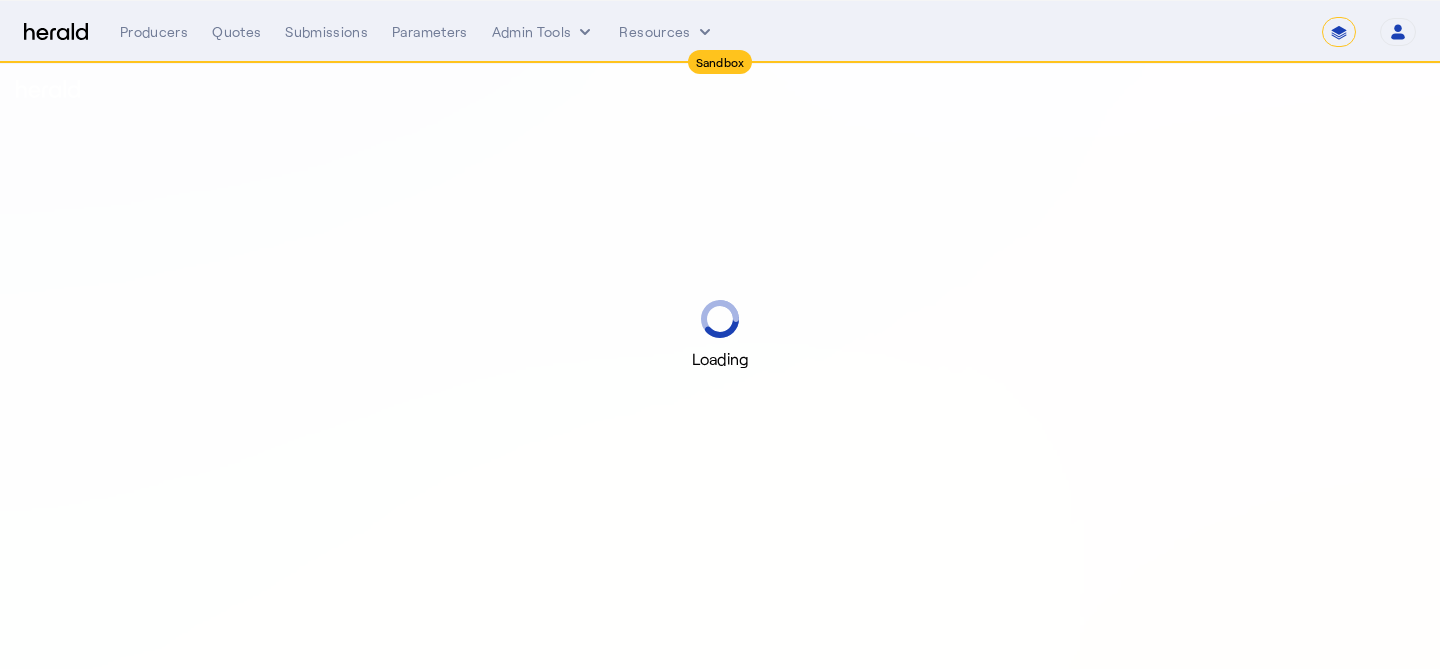 select on "*******" 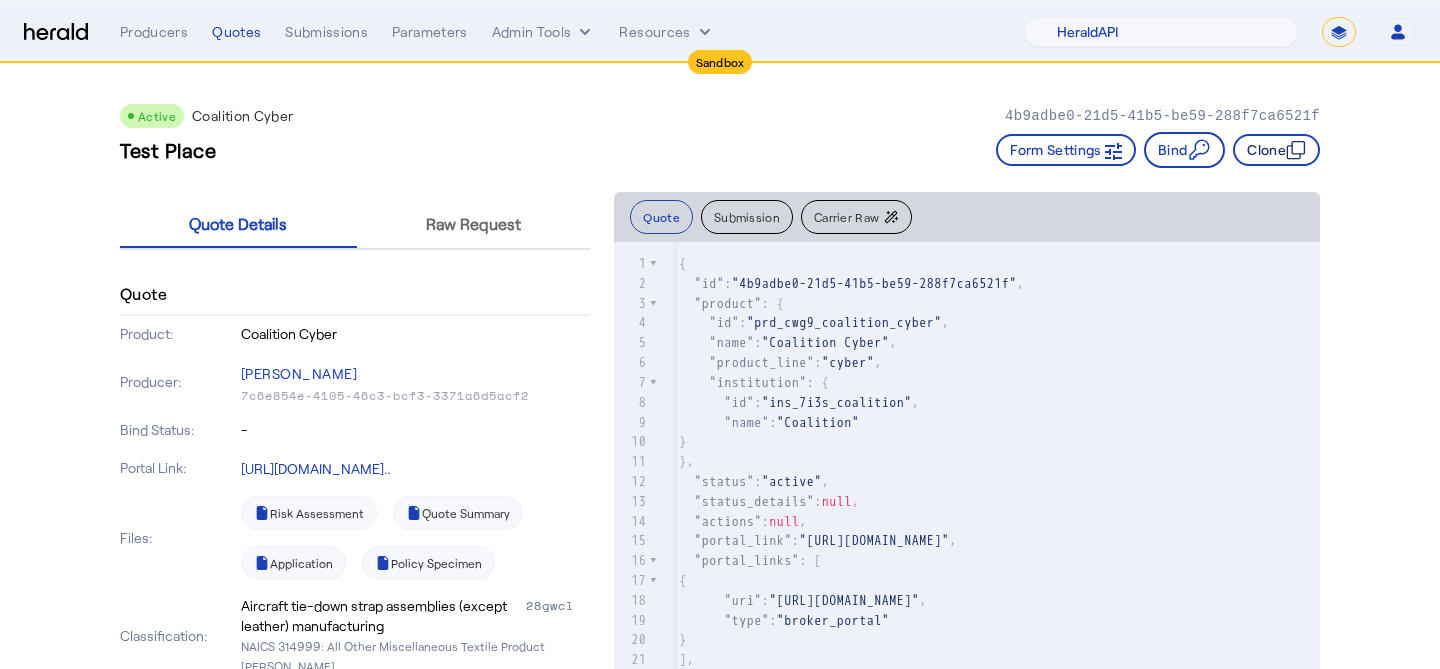 click on "Clone" 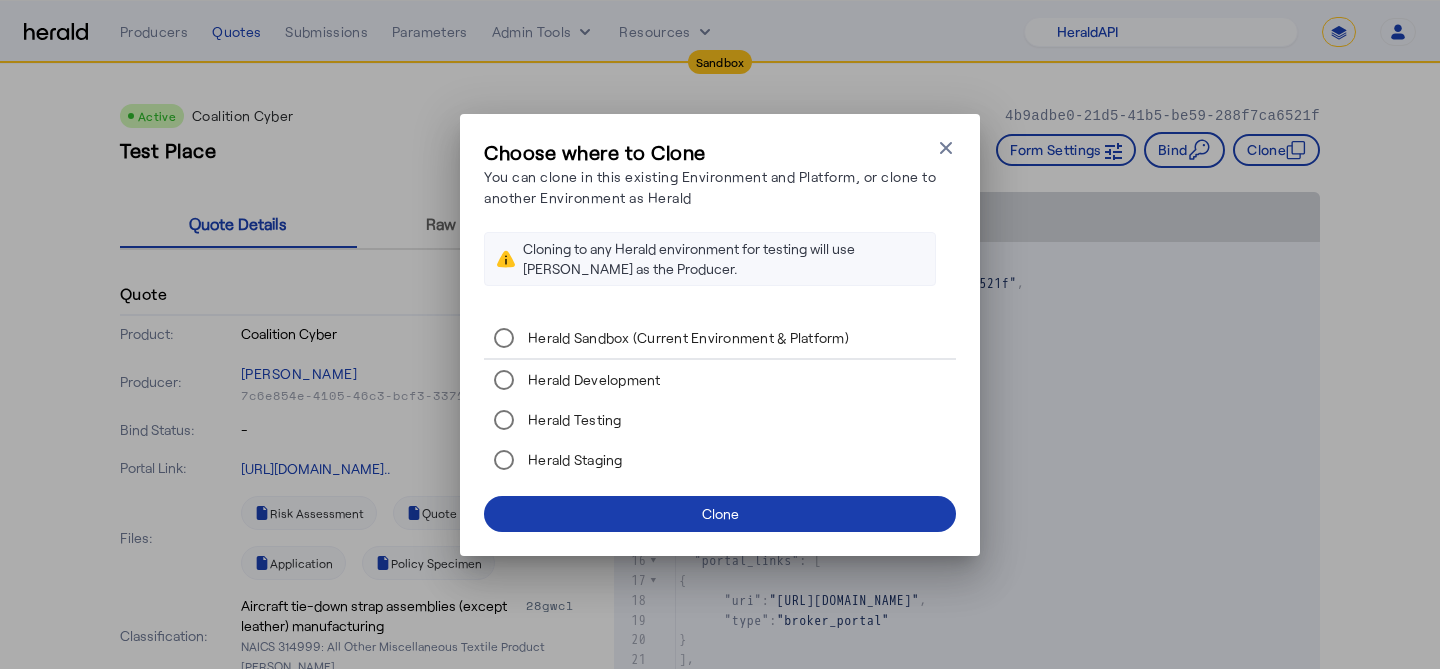 click at bounding box center [720, 514] 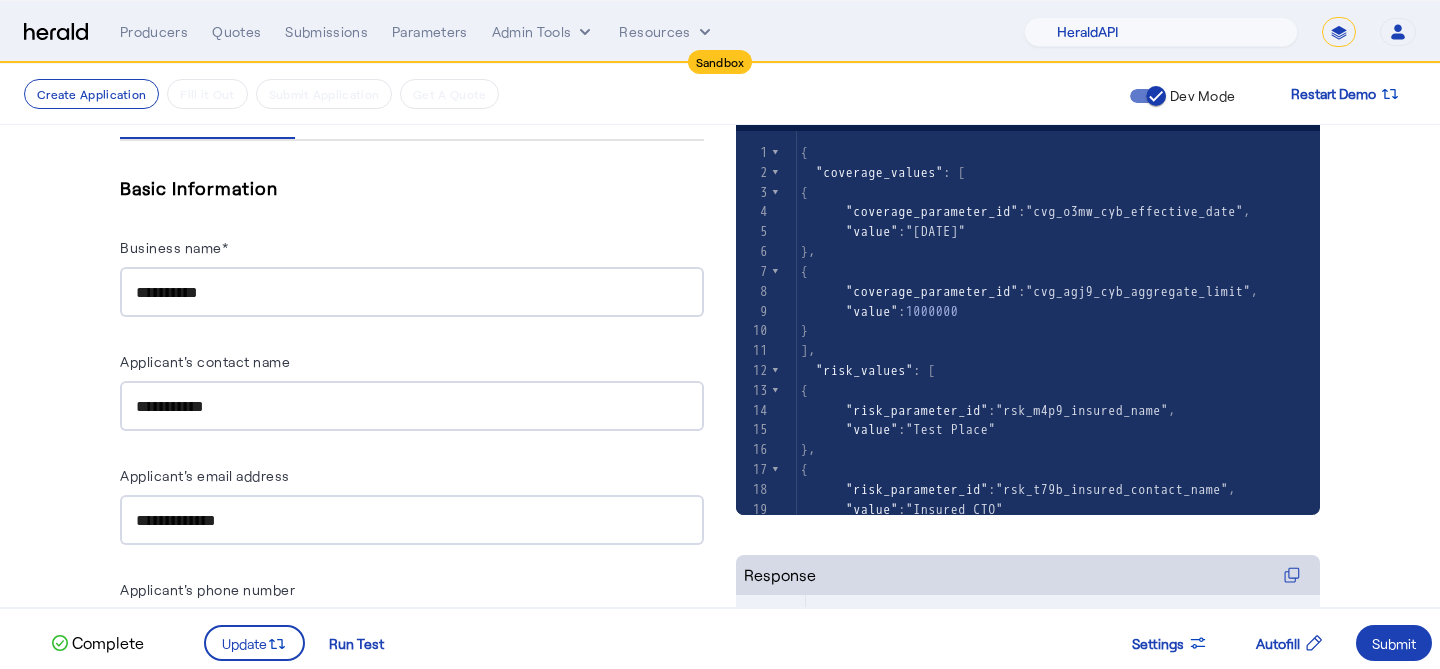 scroll, scrollTop: 197, scrollLeft: 0, axis: vertical 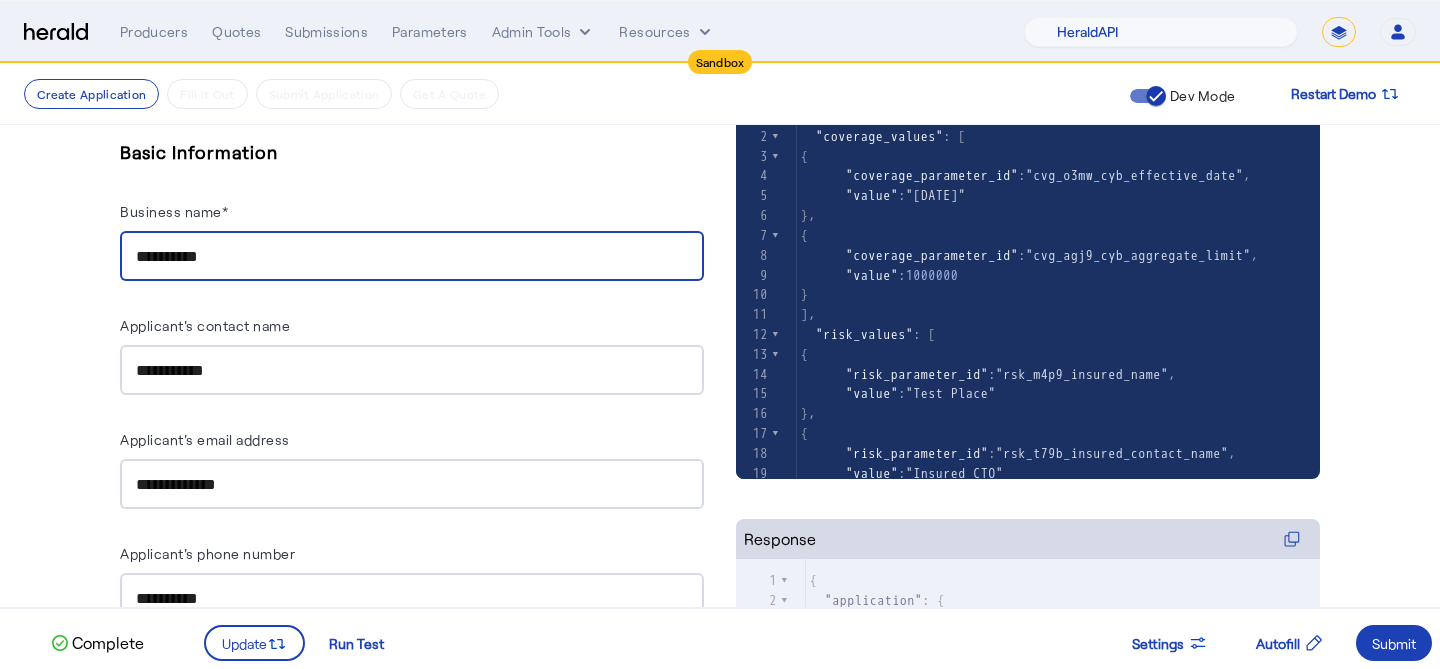 click on "**********" at bounding box center (412, 257) 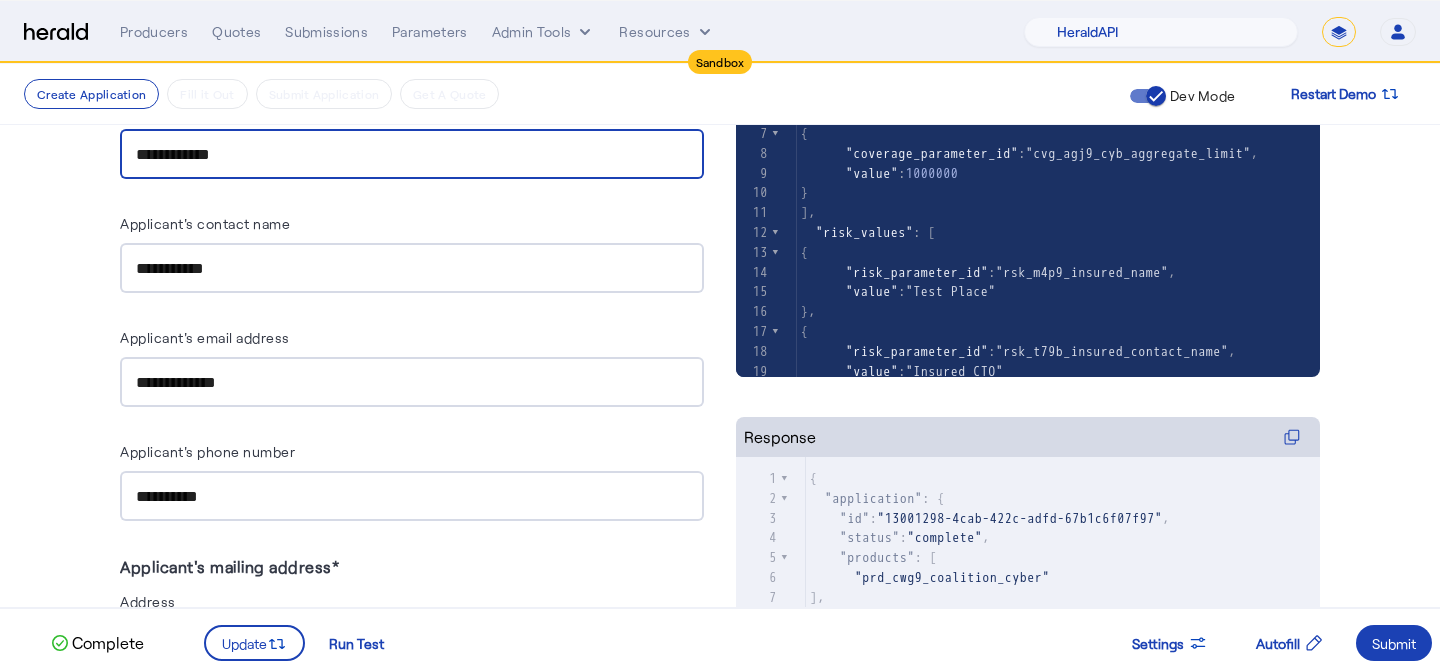 scroll, scrollTop: 315, scrollLeft: 0, axis: vertical 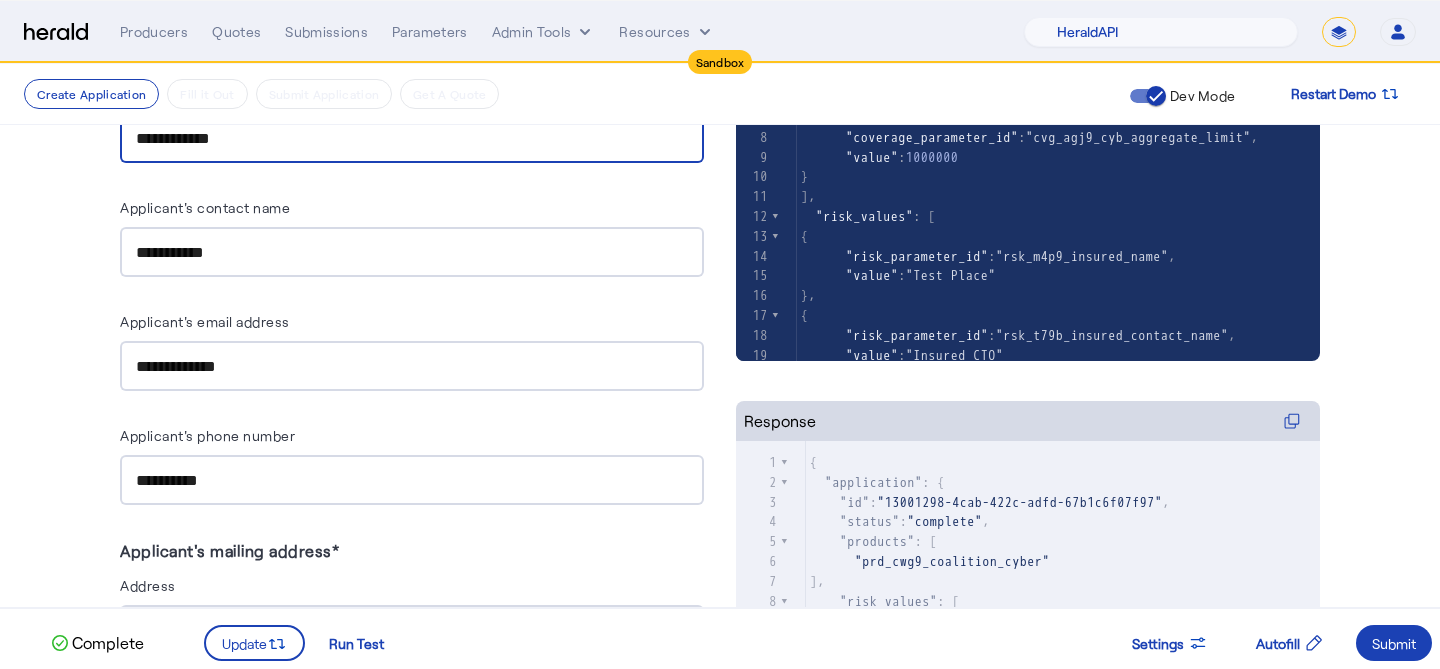 type on "**********" 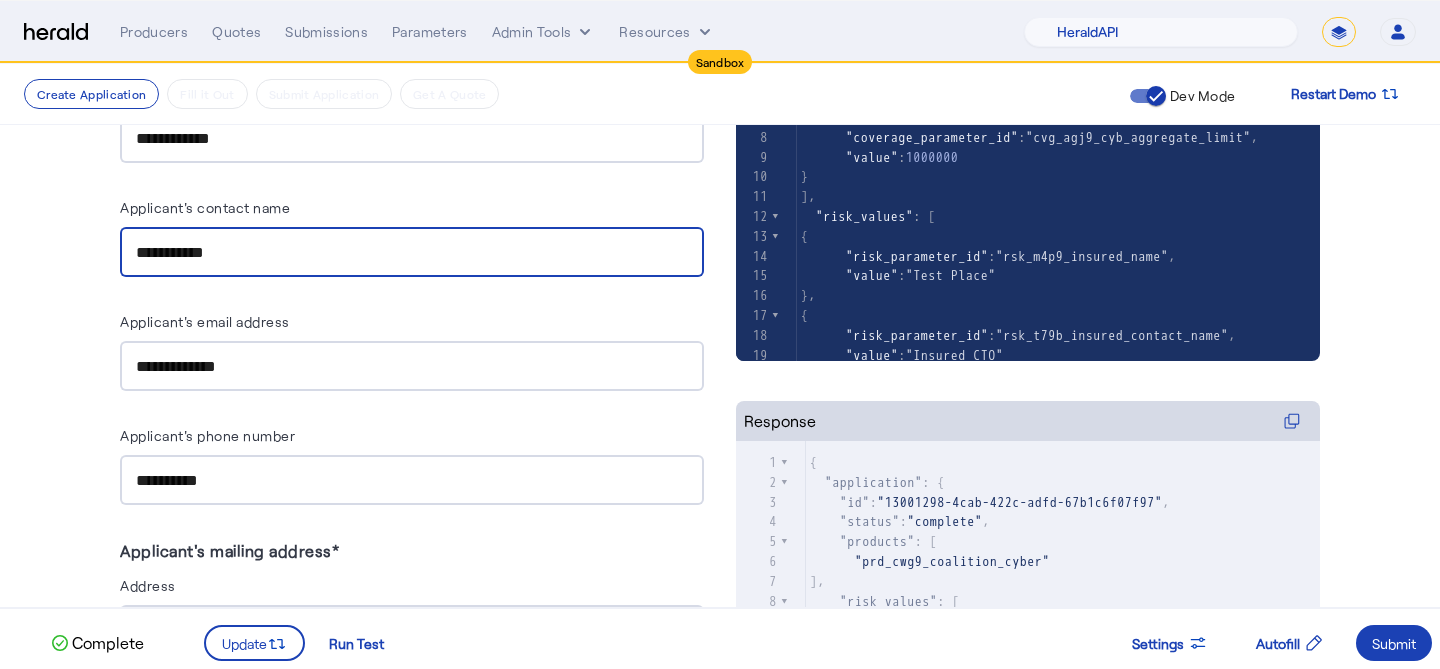 click on "**********" at bounding box center (412, 253) 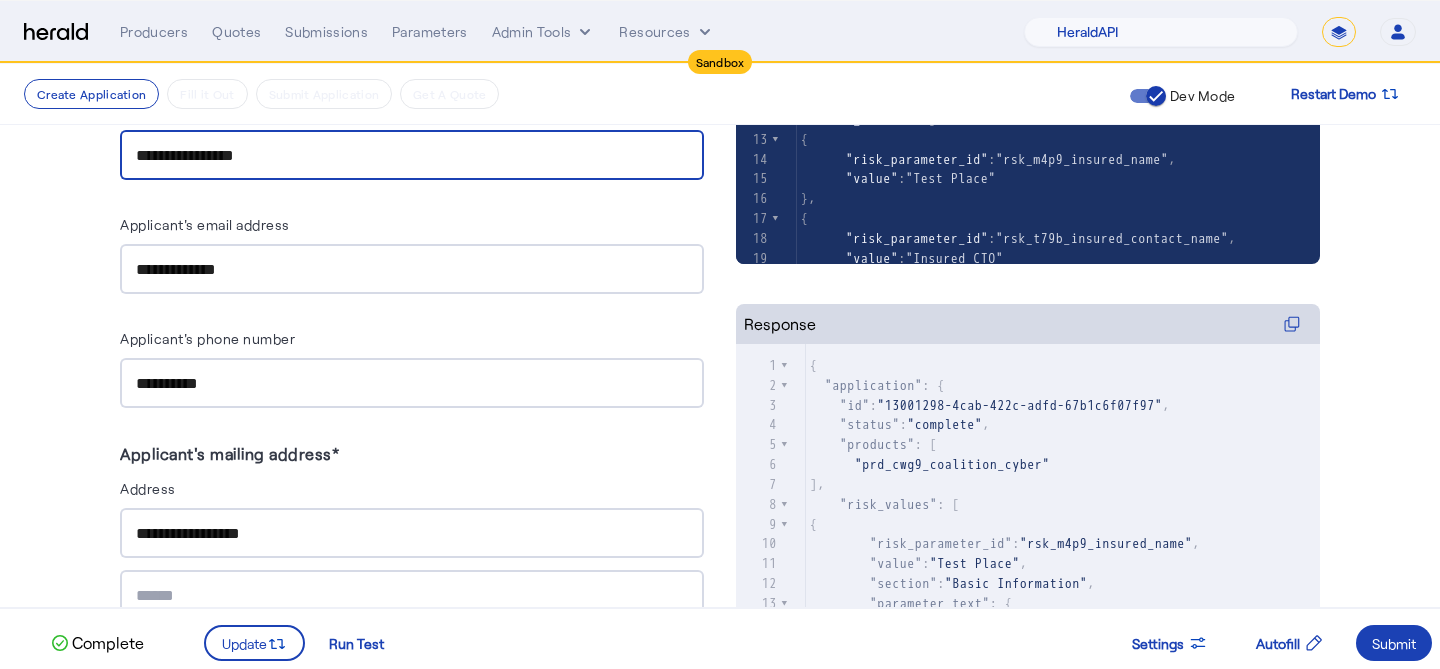 scroll, scrollTop: 427, scrollLeft: 0, axis: vertical 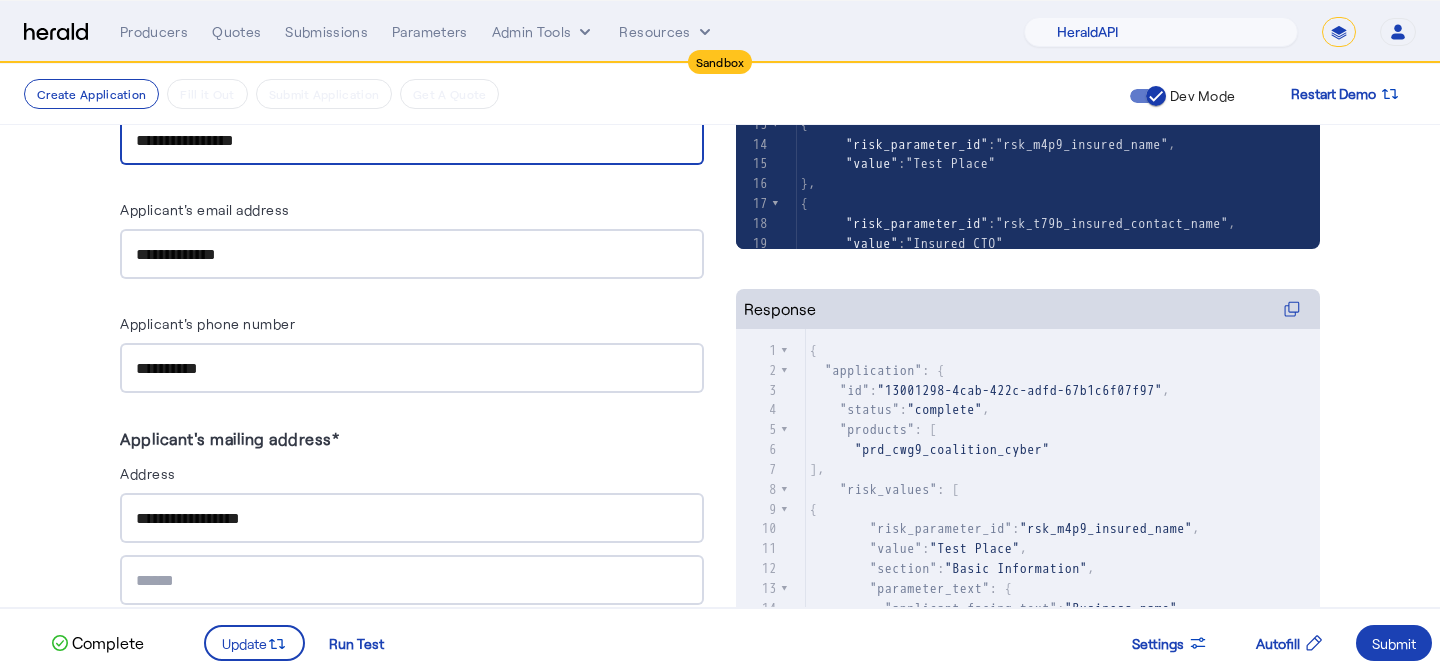 type on "**********" 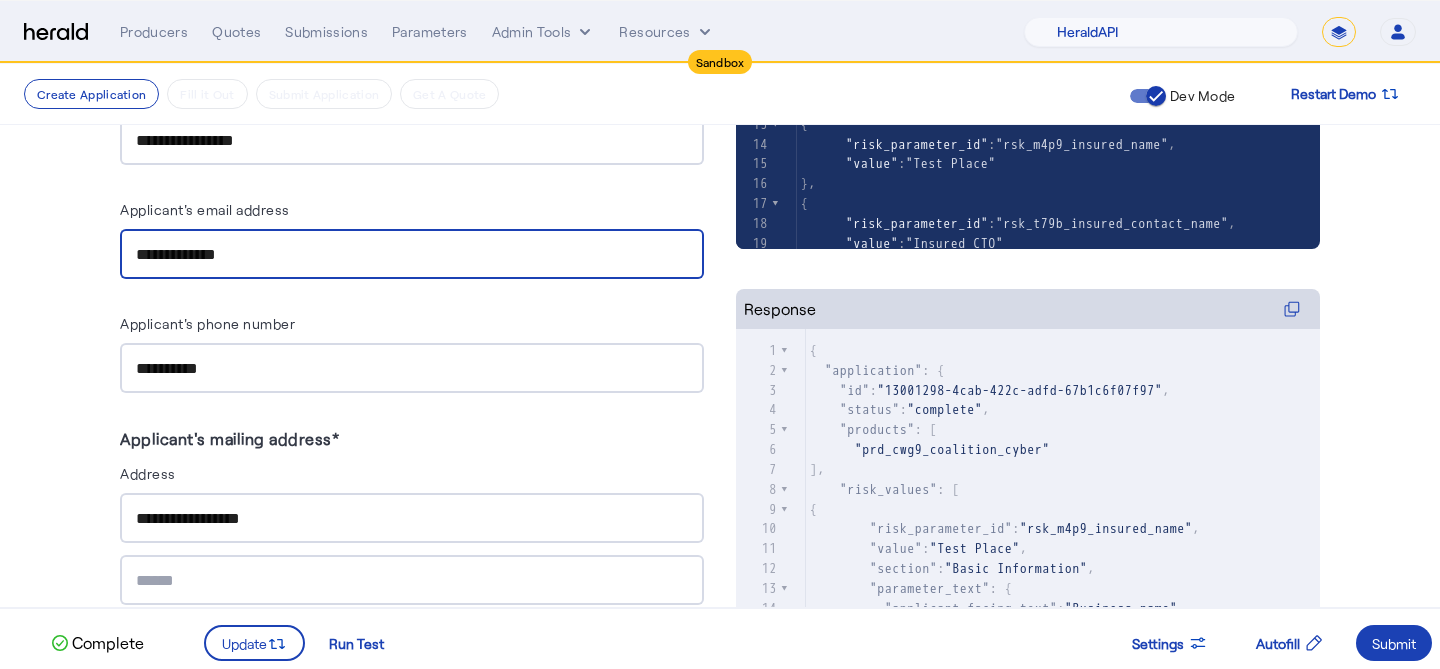 drag, startPoint x: 157, startPoint y: 252, endPoint x: 108, endPoint y: 250, distance: 49.0408 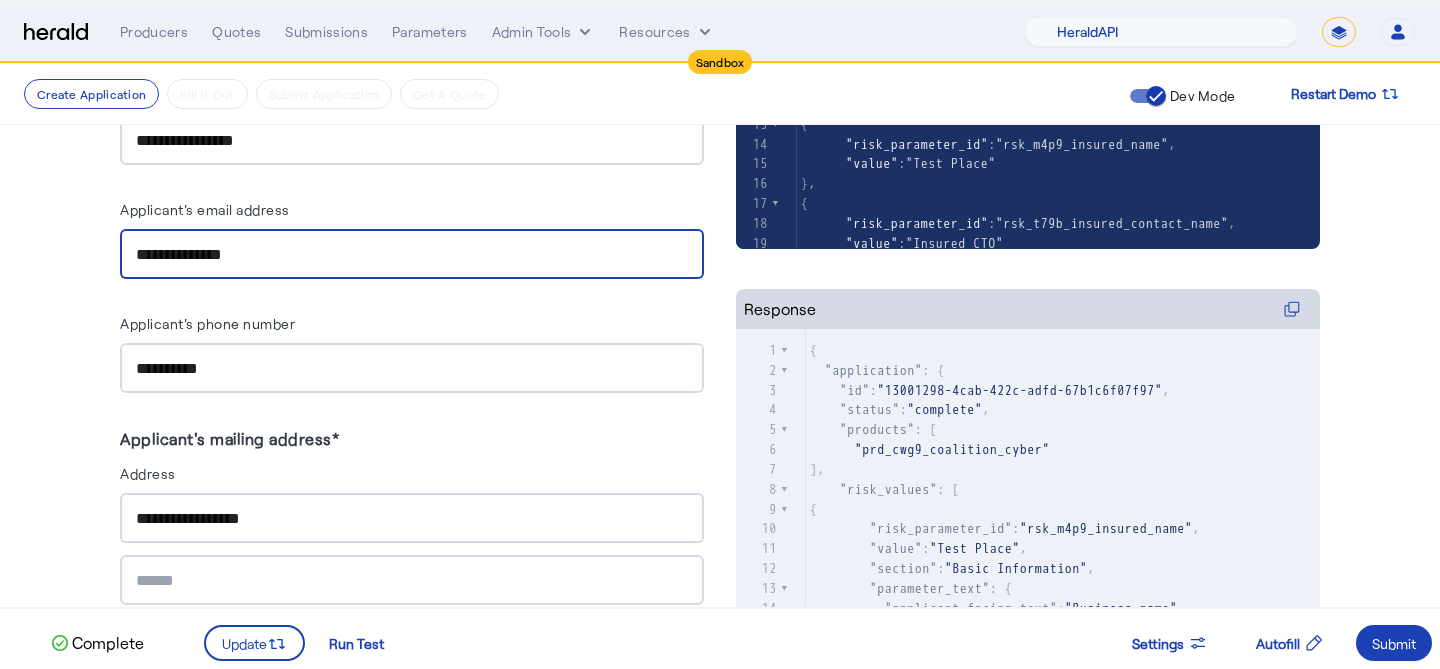 click on "**********" at bounding box center (412, 368) 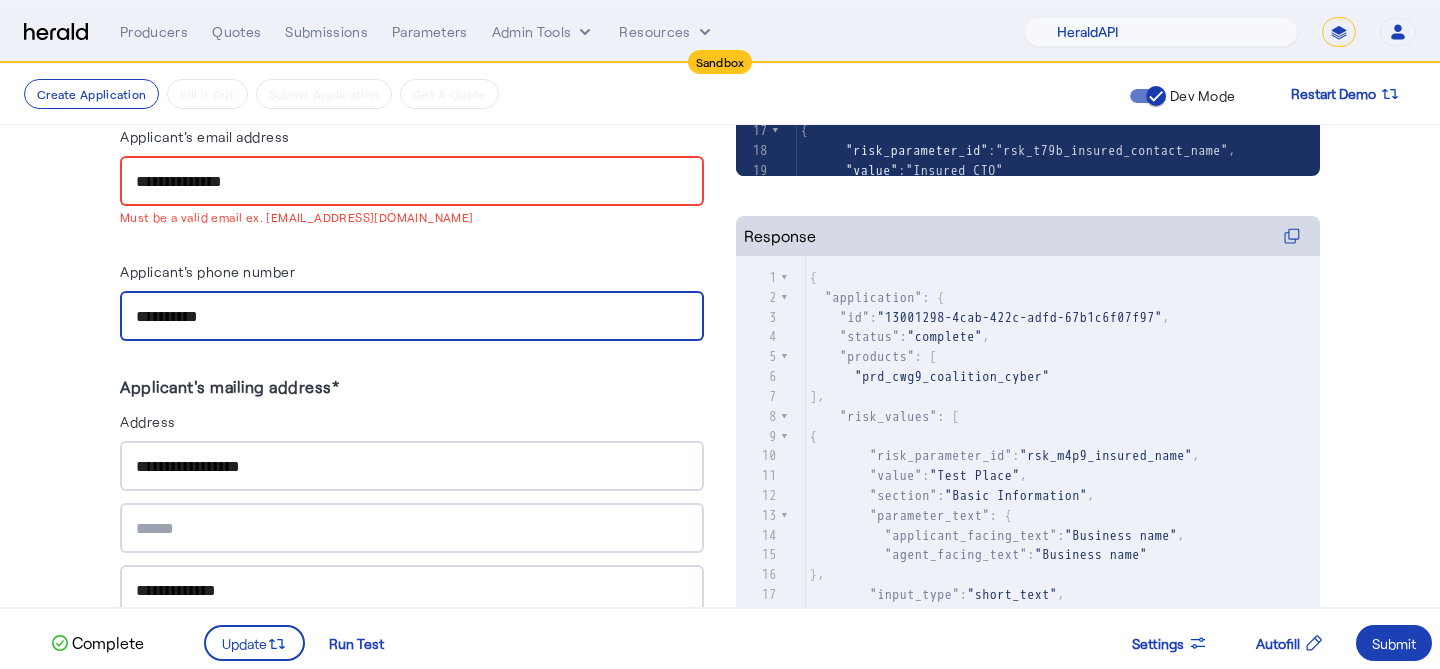 scroll, scrollTop: 494, scrollLeft: 0, axis: vertical 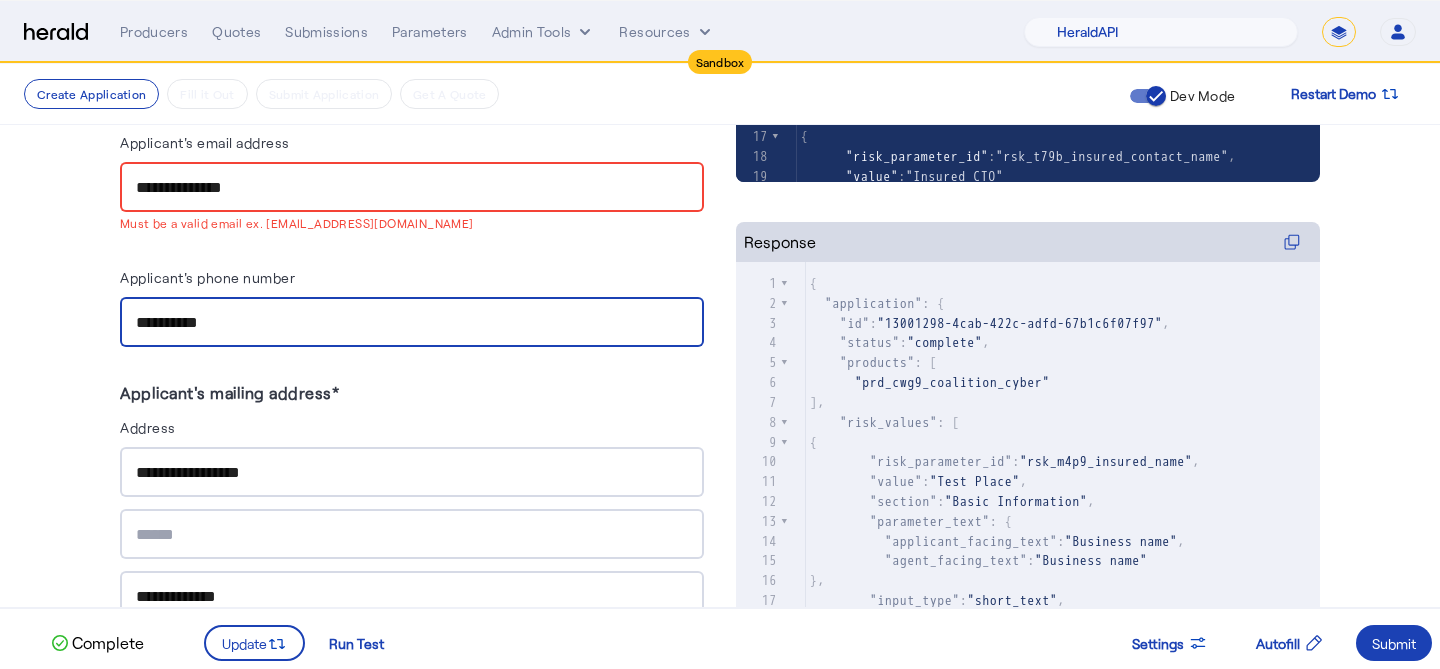 click on "**********" at bounding box center (412, 188) 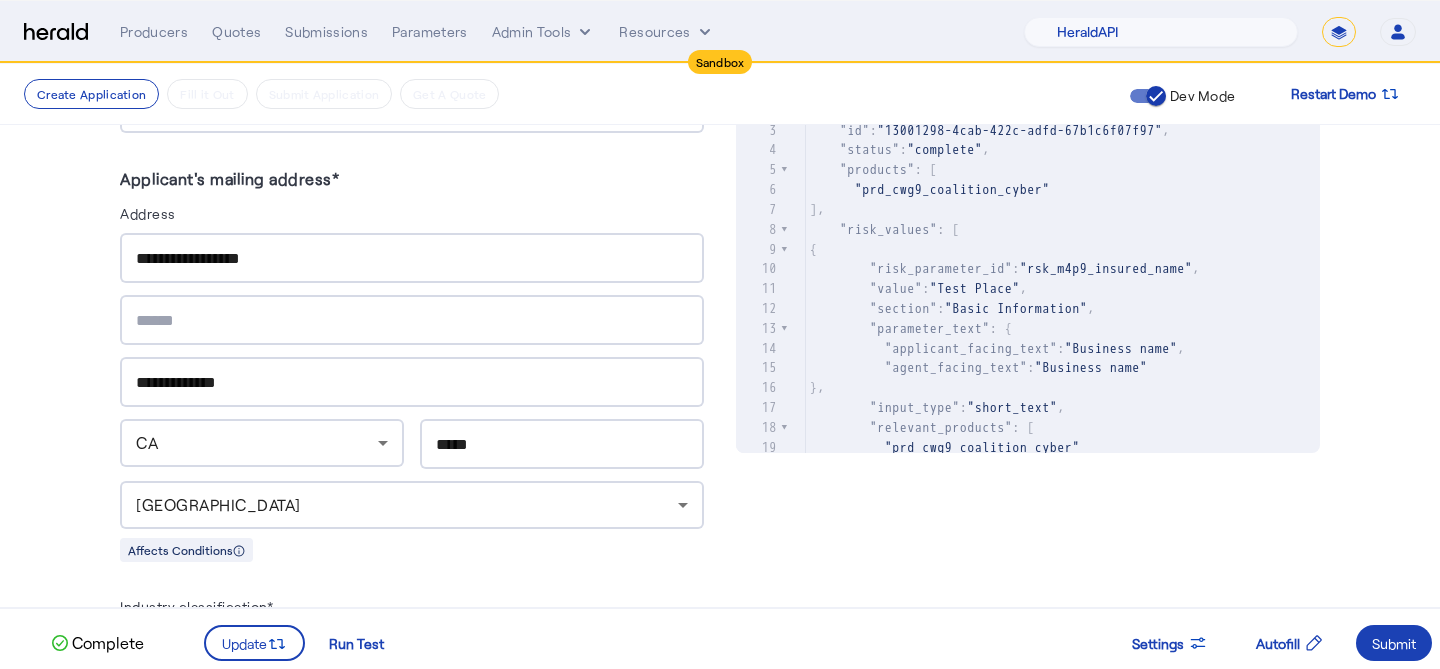 scroll, scrollTop: 712, scrollLeft: 0, axis: vertical 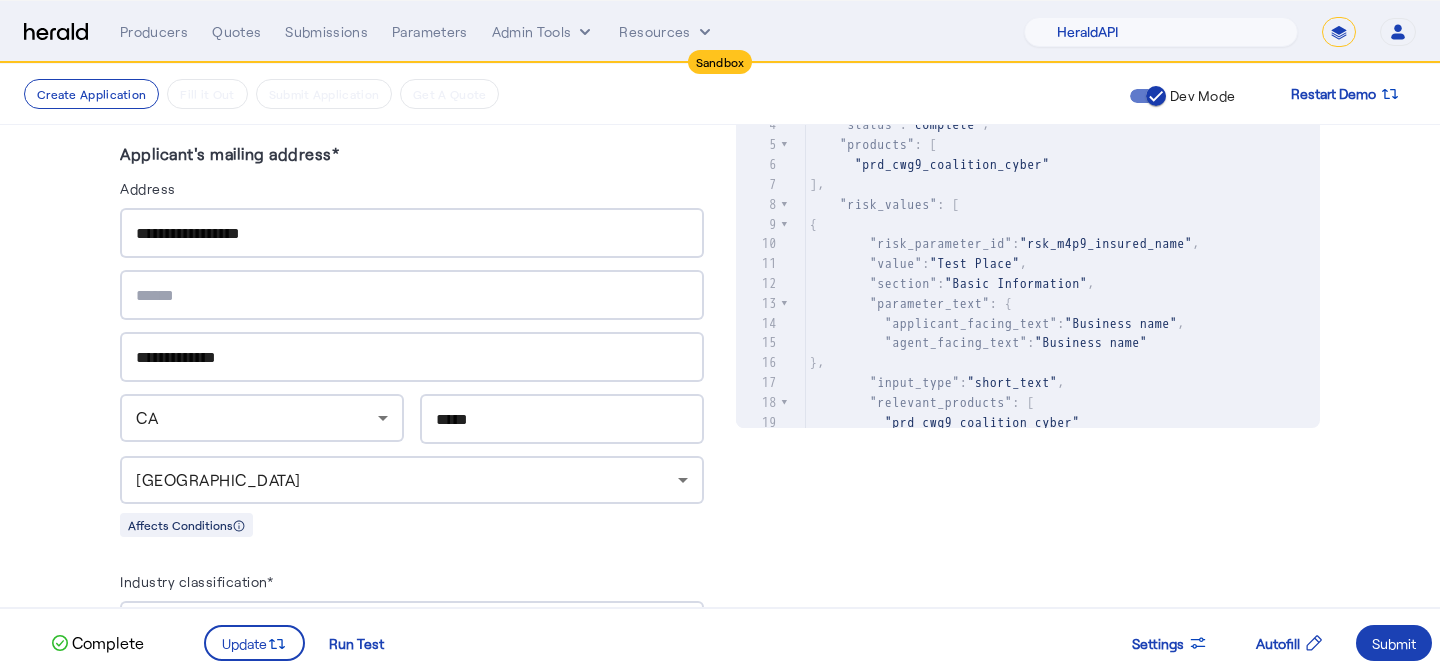 type on "**********" 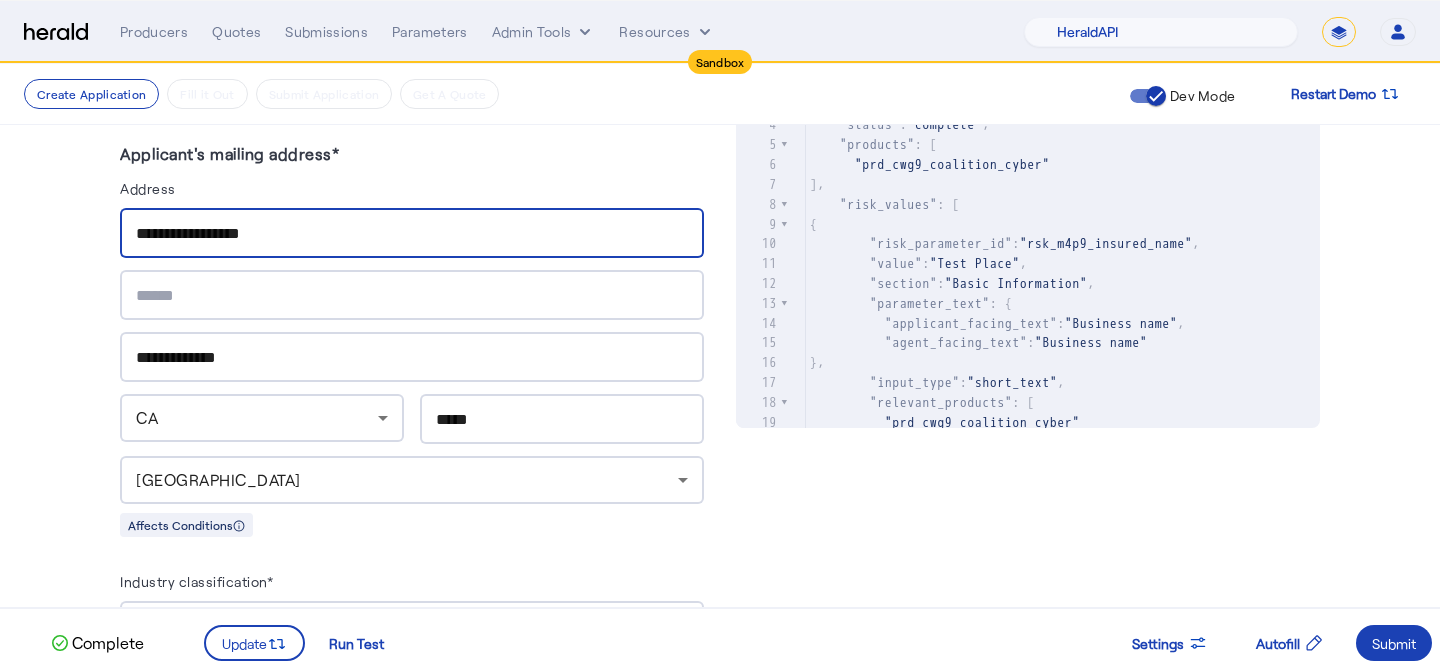 drag, startPoint x: 164, startPoint y: 223, endPoint x: 146, endPoint y: 224, distance: 18.027756 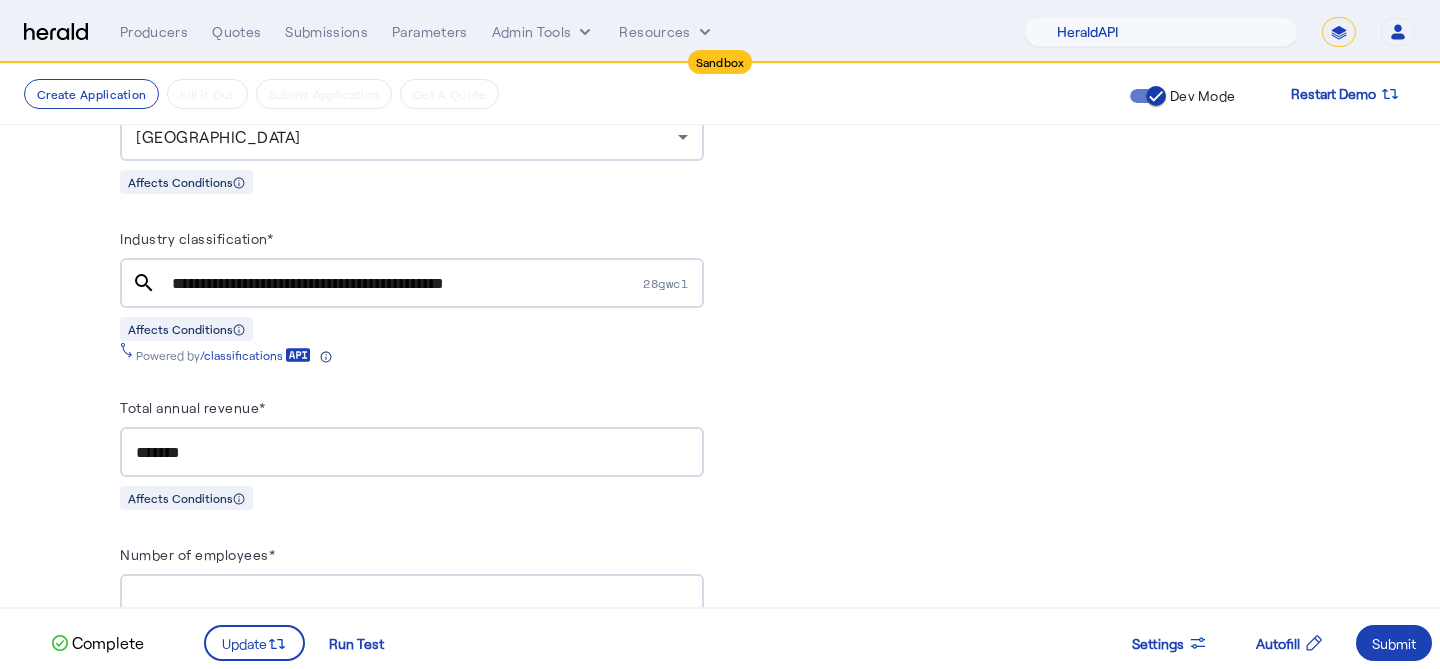 scroll, scrollTop: 1061, scrollLeft: 0, axis: vertical 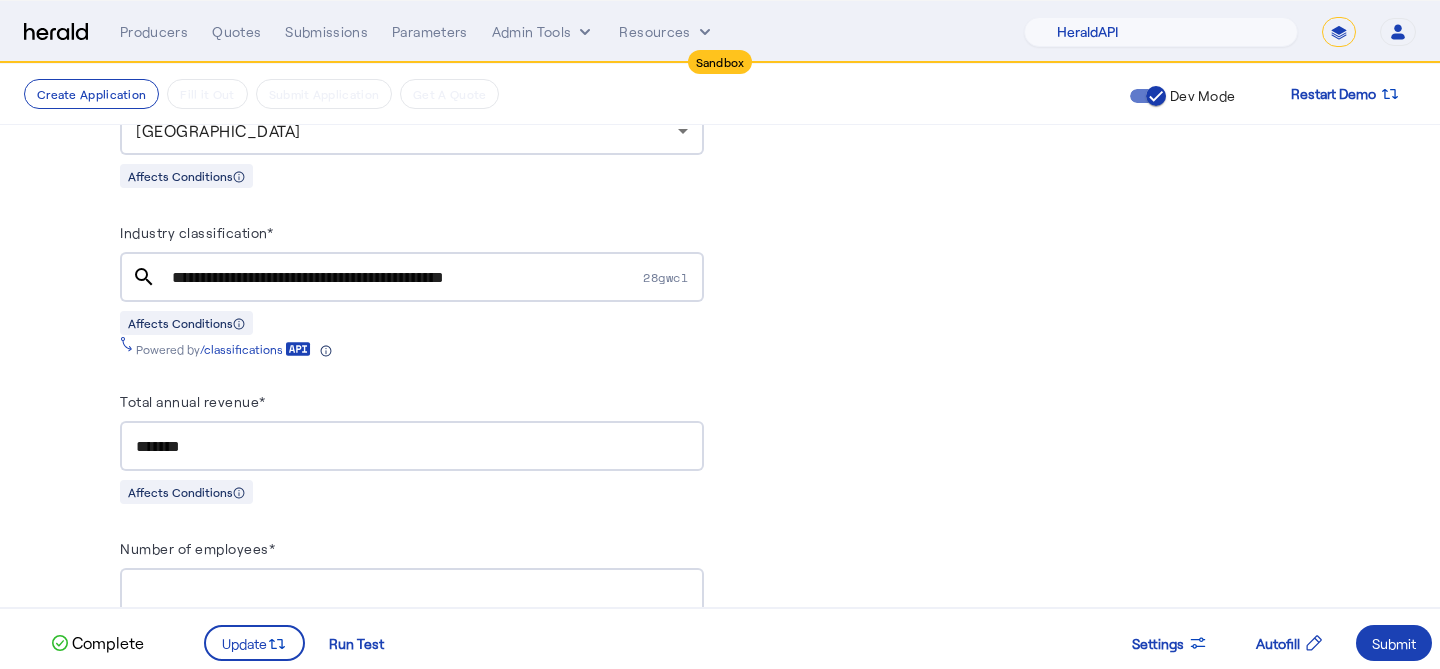 type on "**********" 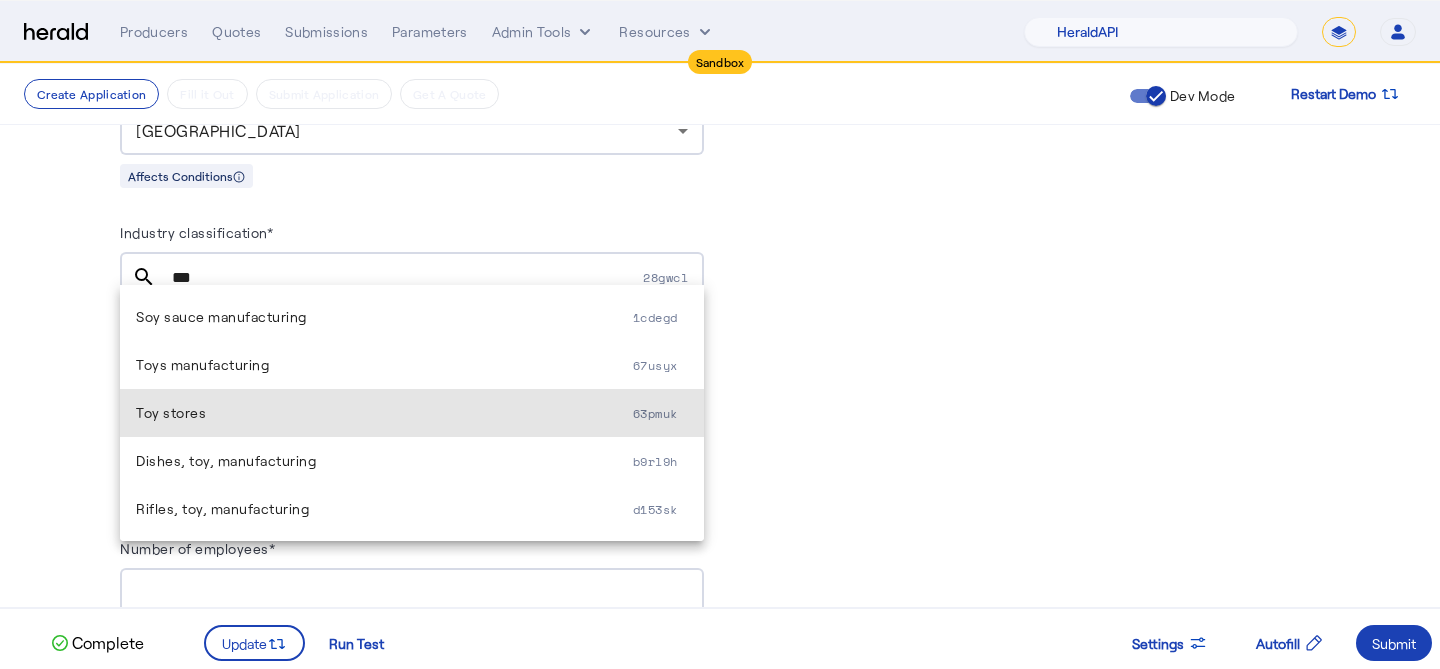 drag, startPoint x: 282, startPoint y: 415, endPoint x: 379, endPoint y: 384, distance: 101.8332 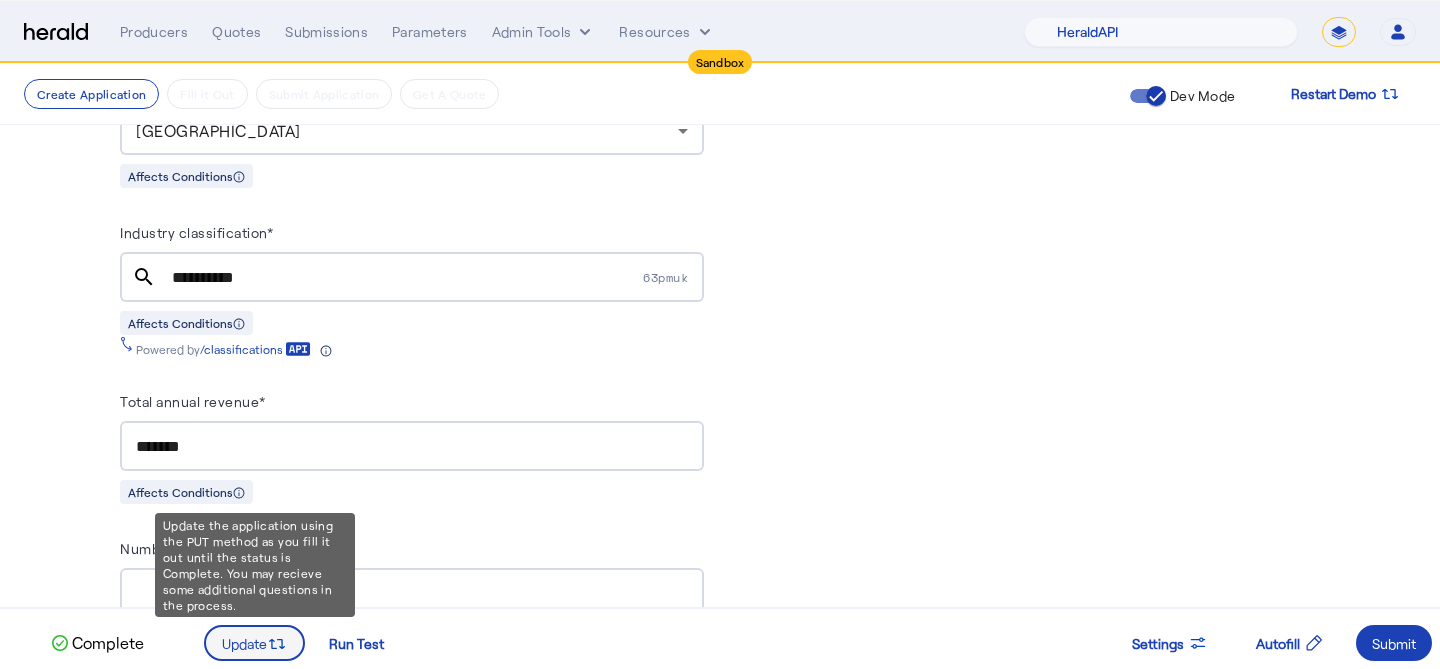 click on "Update" at bounding box center [244, 643] 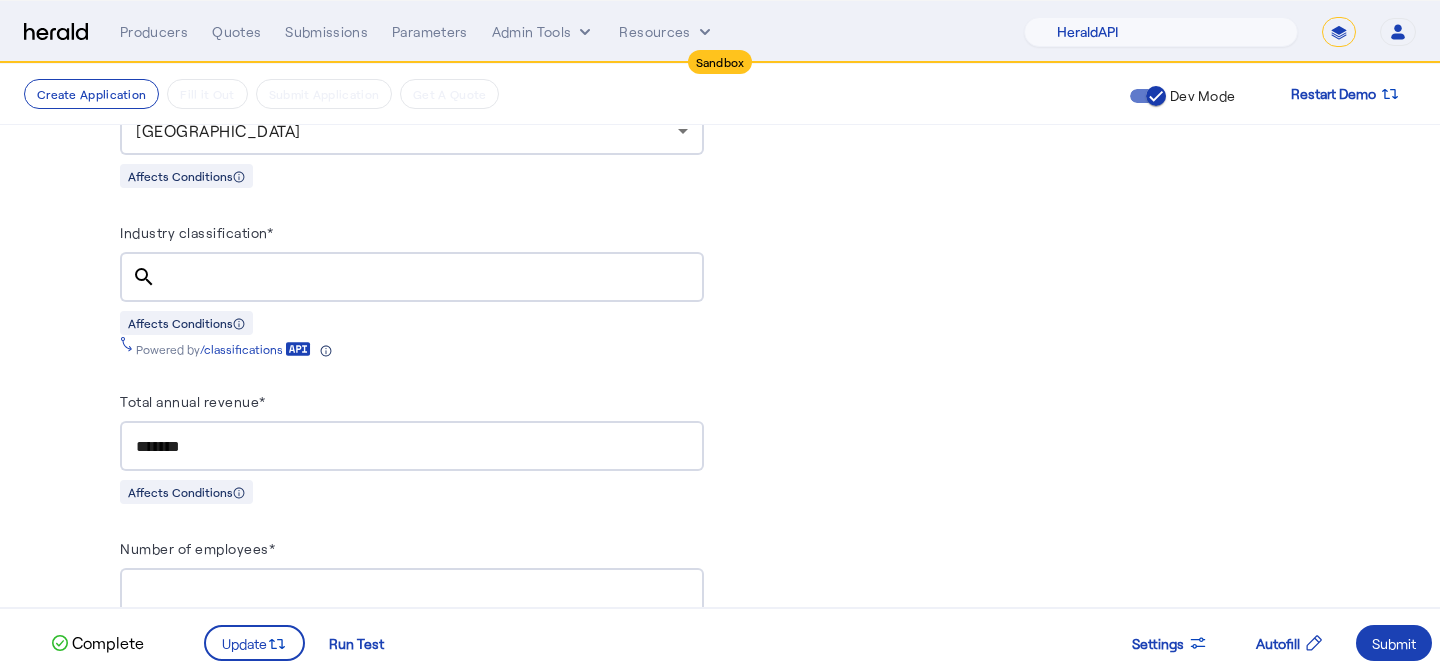 scroll, scrollTop: 0, scrollLeft: 0, axis: both 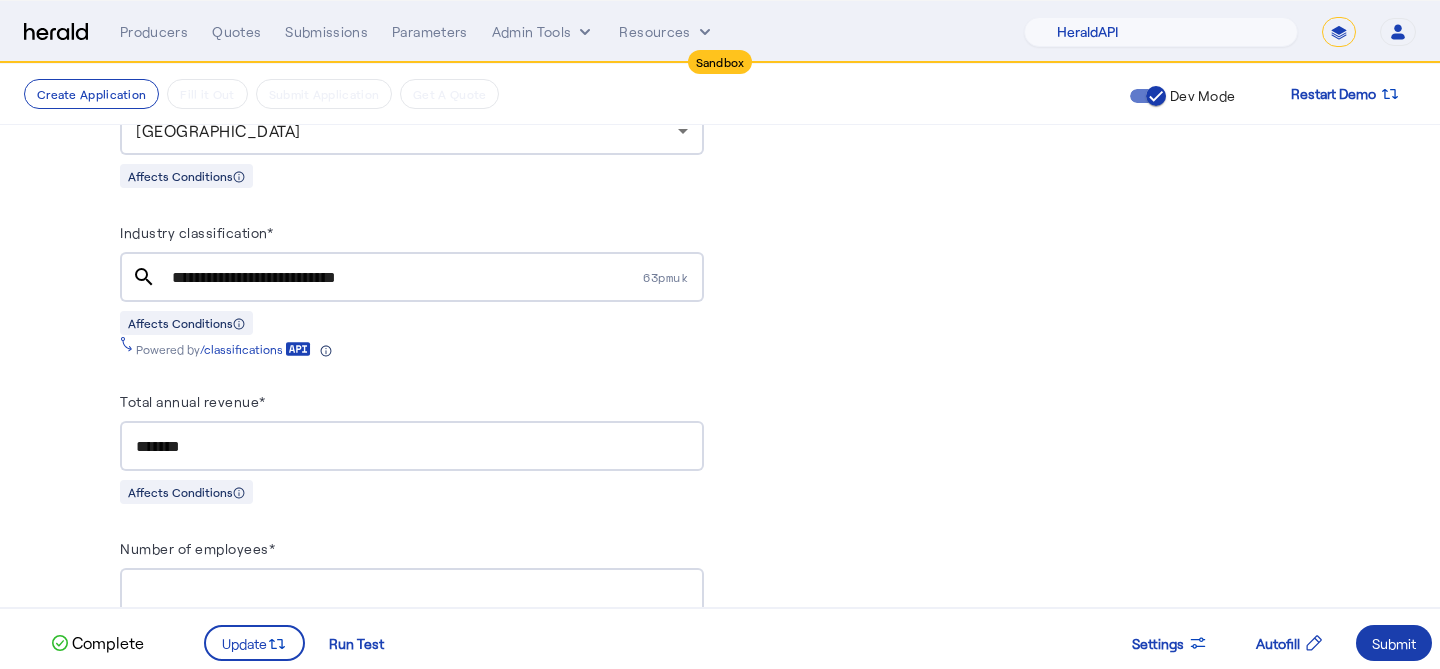 click on "Submit" at bounding box center (1394, 643) 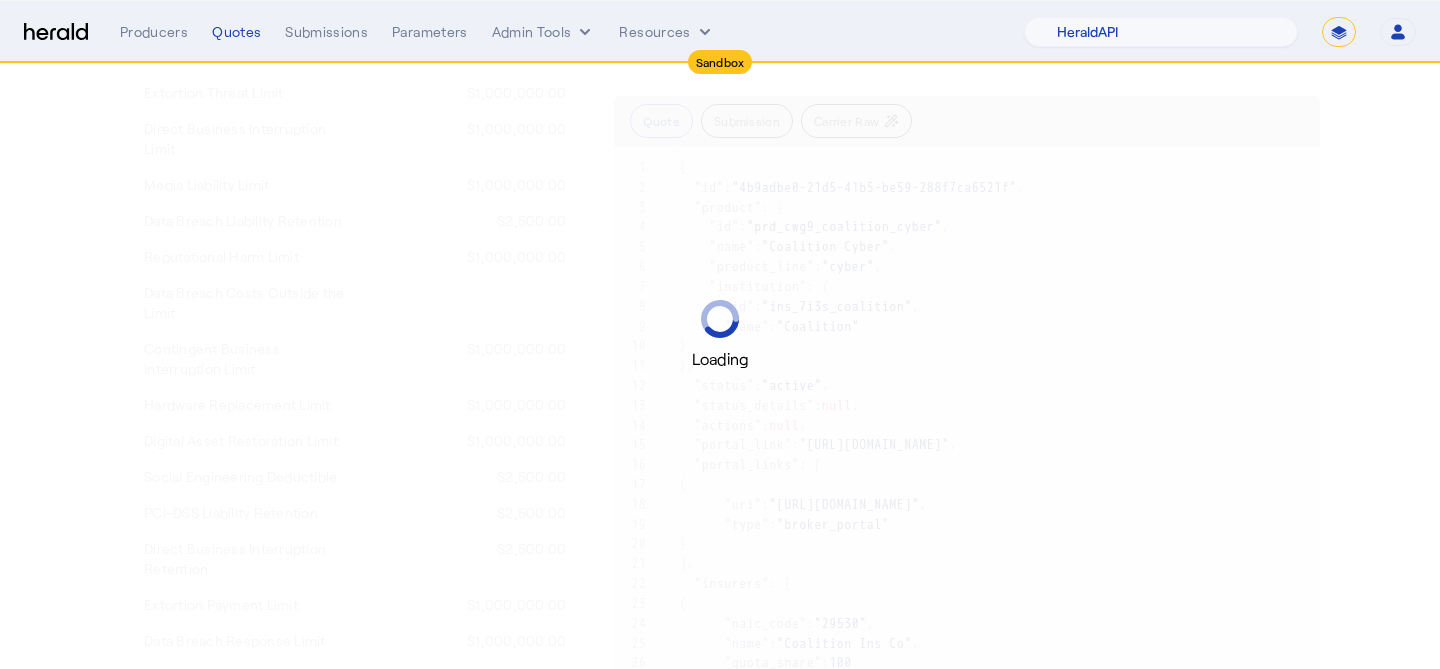 scroll, scrollTop: 0, scrollLeft: 0, axis: both 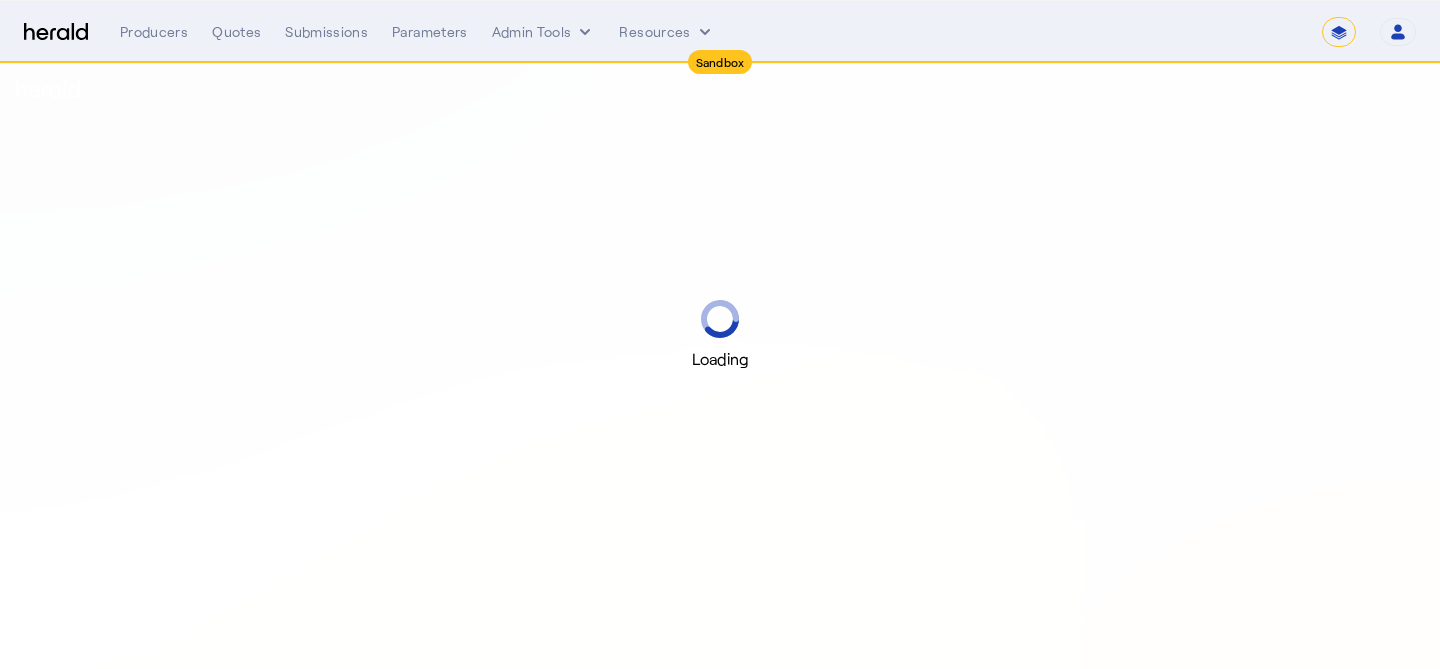 select on "*******" 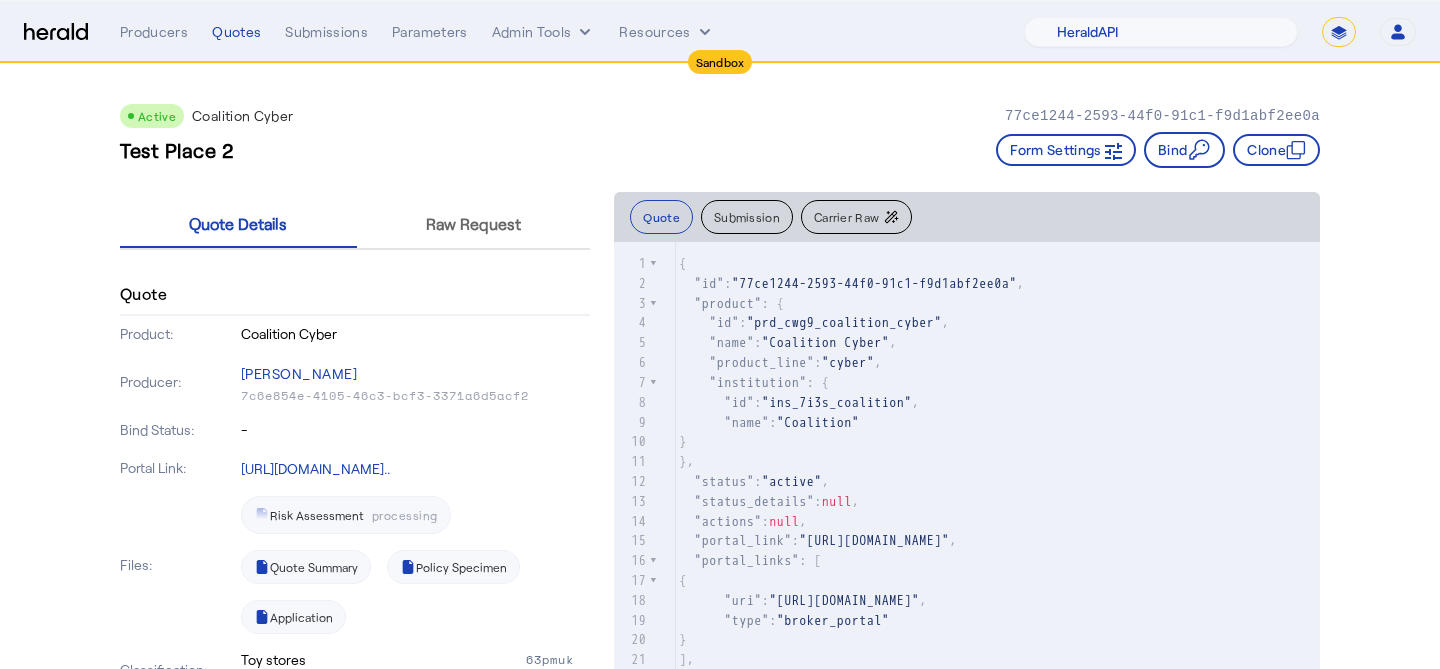 scroll, scrollTop: 41, scrollLeft: 0, axis: vertical 